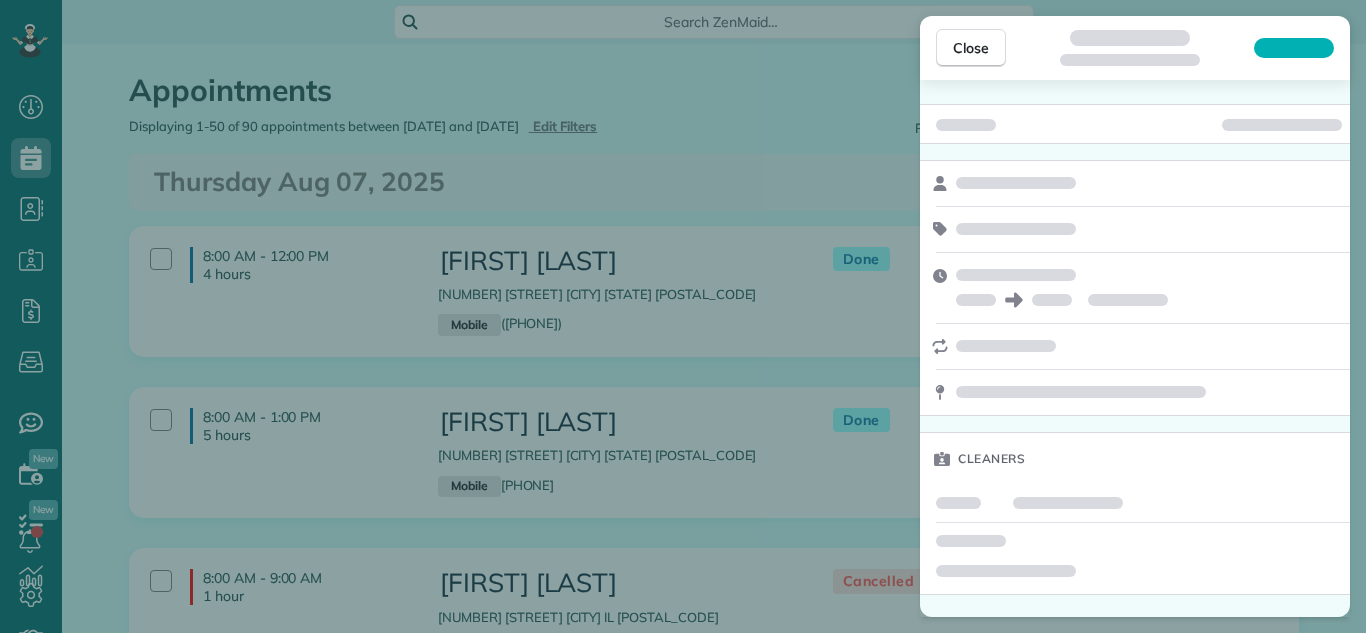 scroll, scrollTop: 0, scrollLeft: 0, axis: both 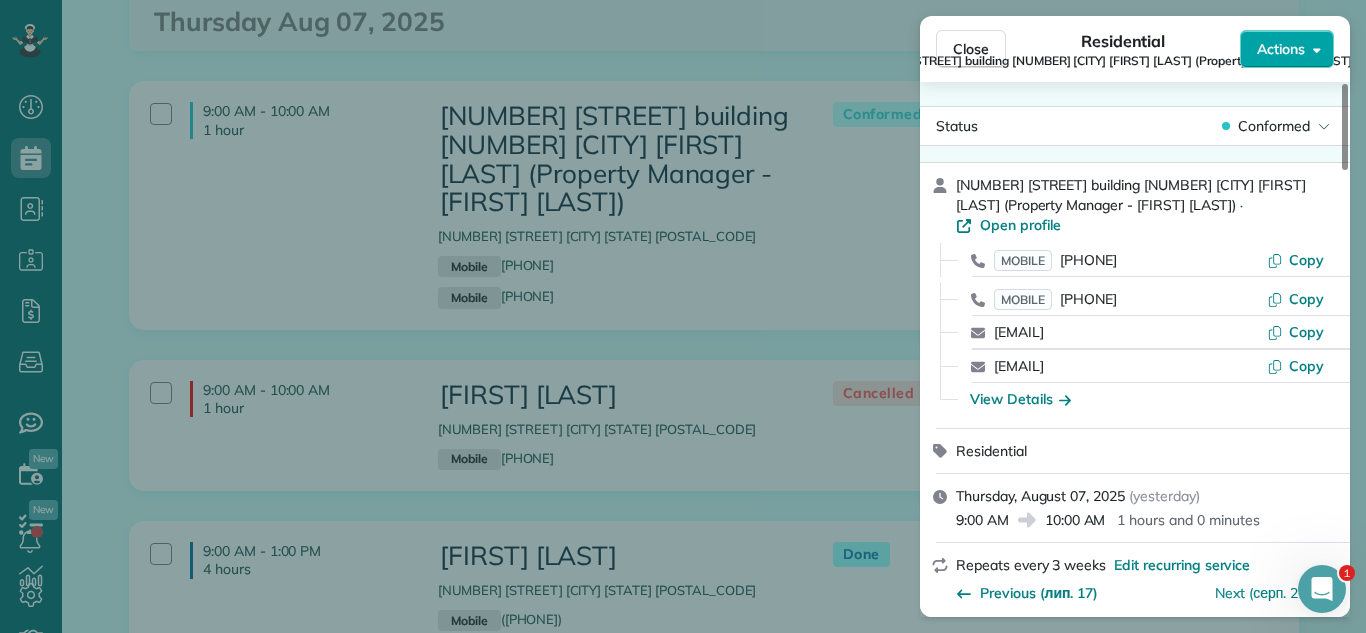 click on "Actions" at bounding box center (1281, 49) 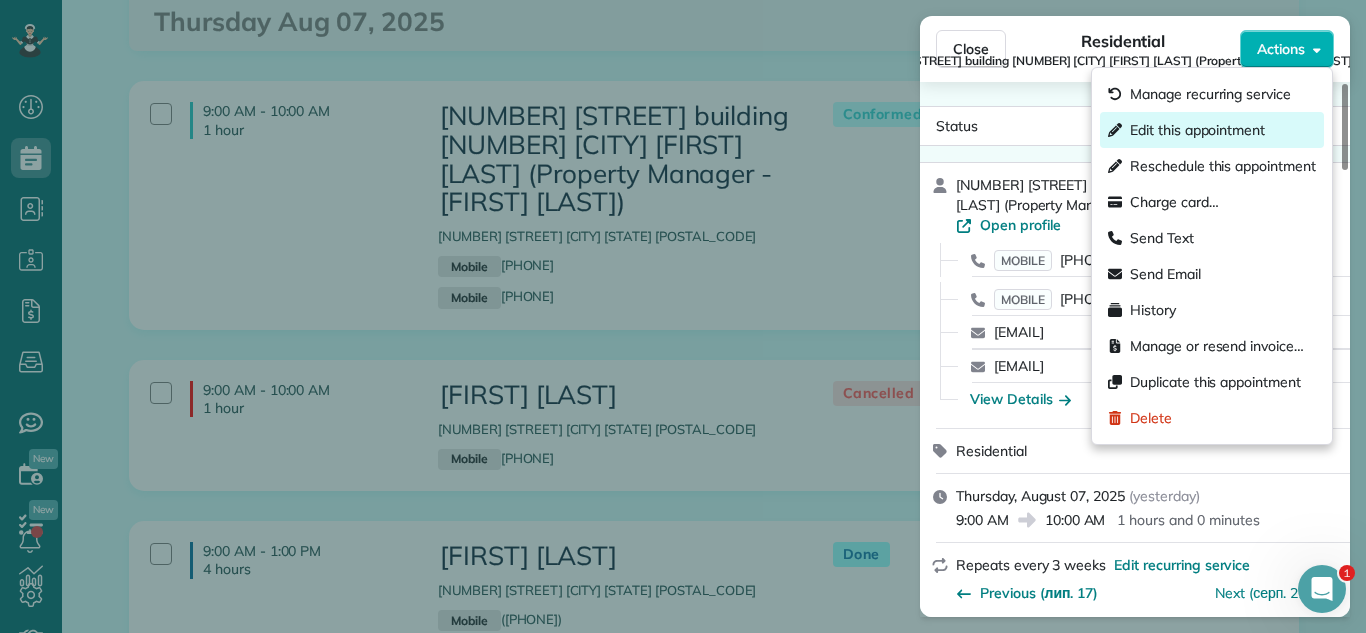 click on "Edit this appointment" at bounding box center (1197, 130) 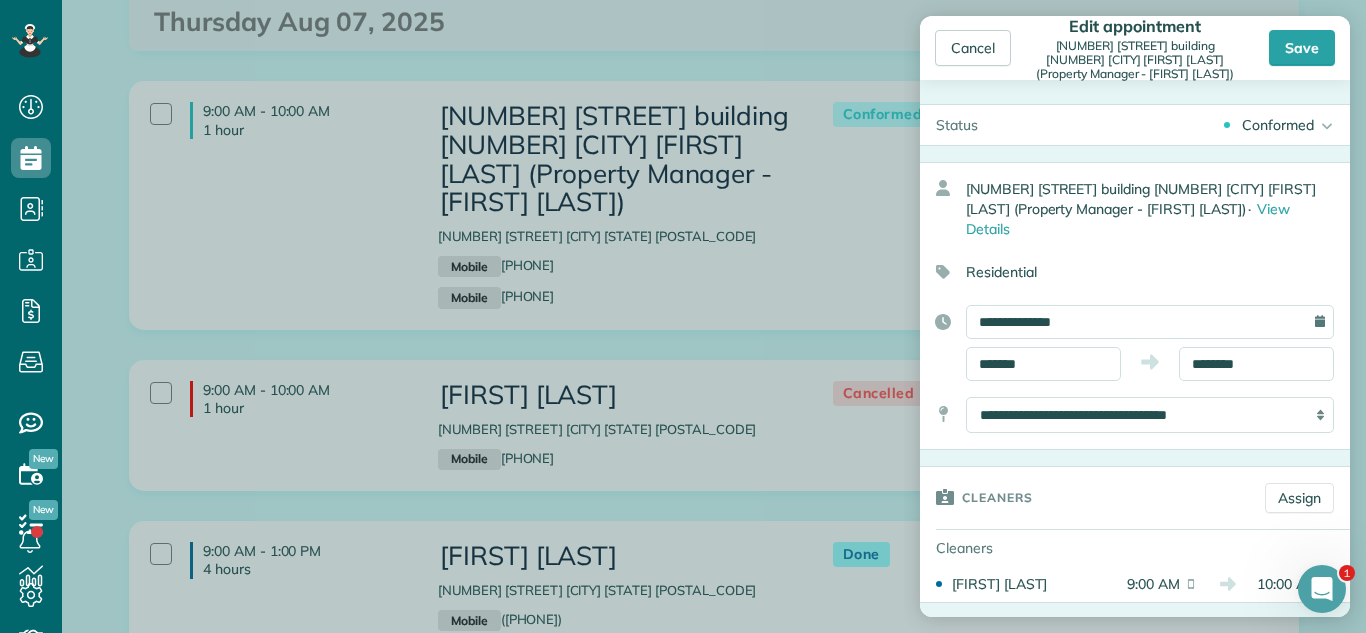 click on "Conformed
Active
Conformed
Cancelled
Done
Booked one day before" at bounding box center (1172, 125) 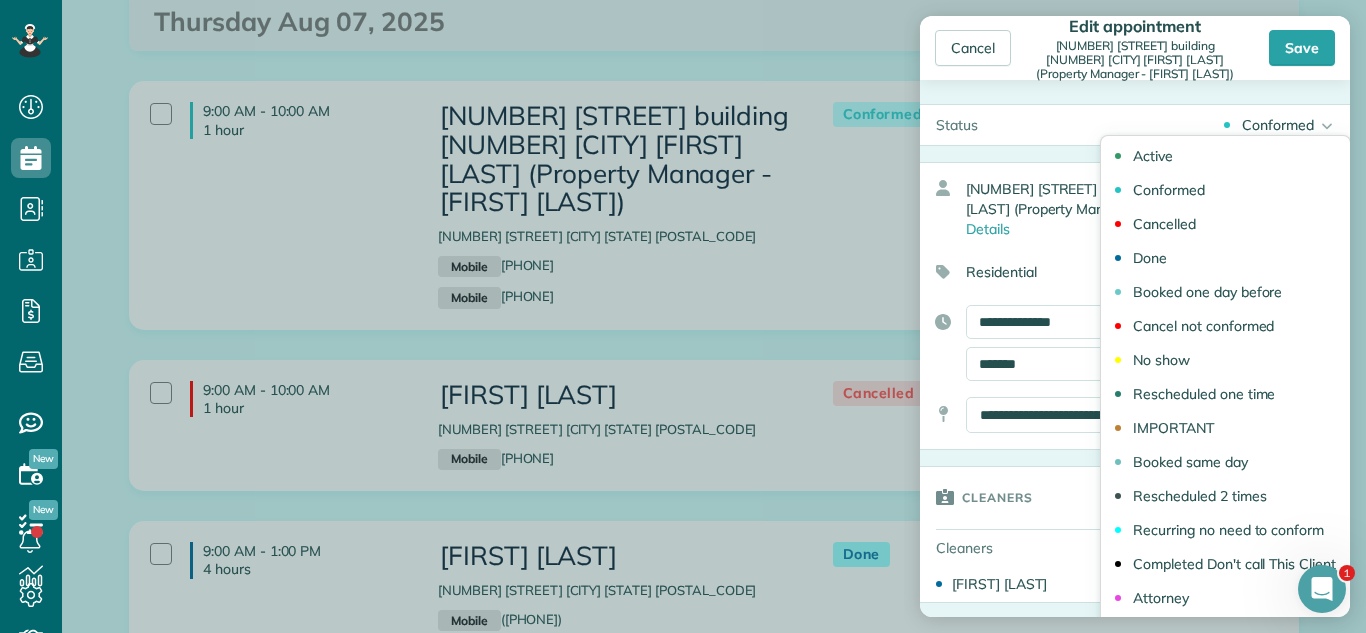 drag, startPoint x: 1211, startPoint y: 255, endPoint x: 1211, endPoint y: 312, distance: 57 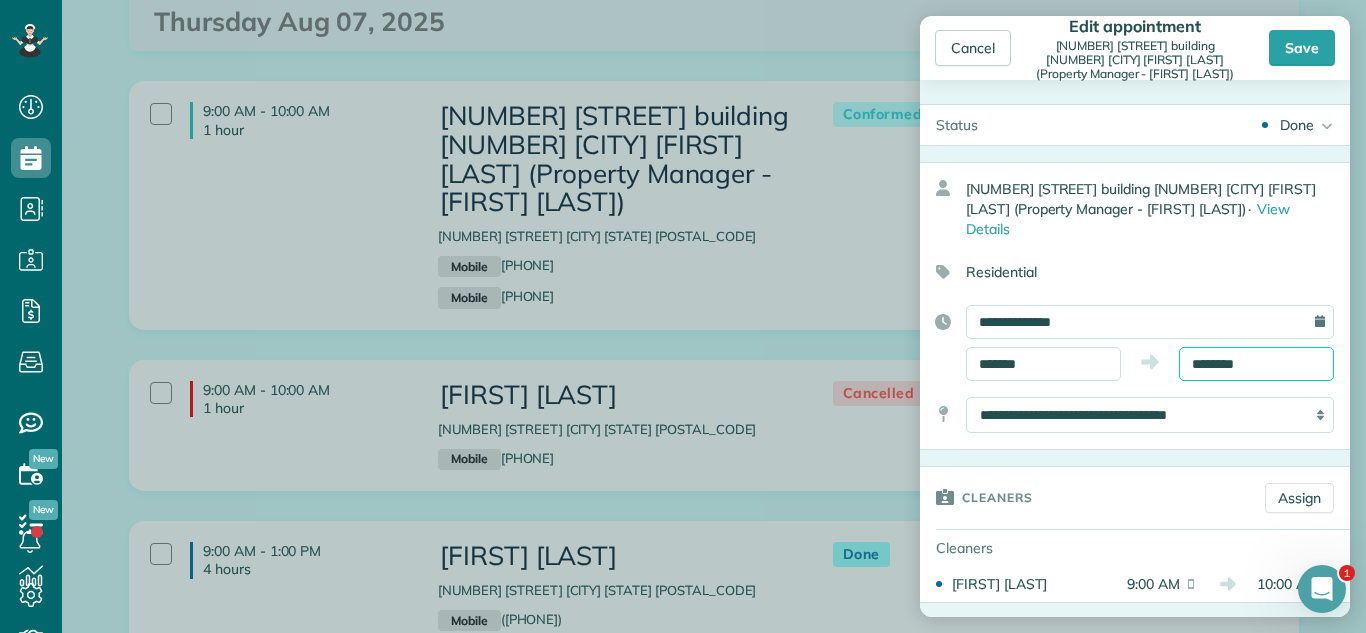 click on "********" at bounding box center (1256, 364) 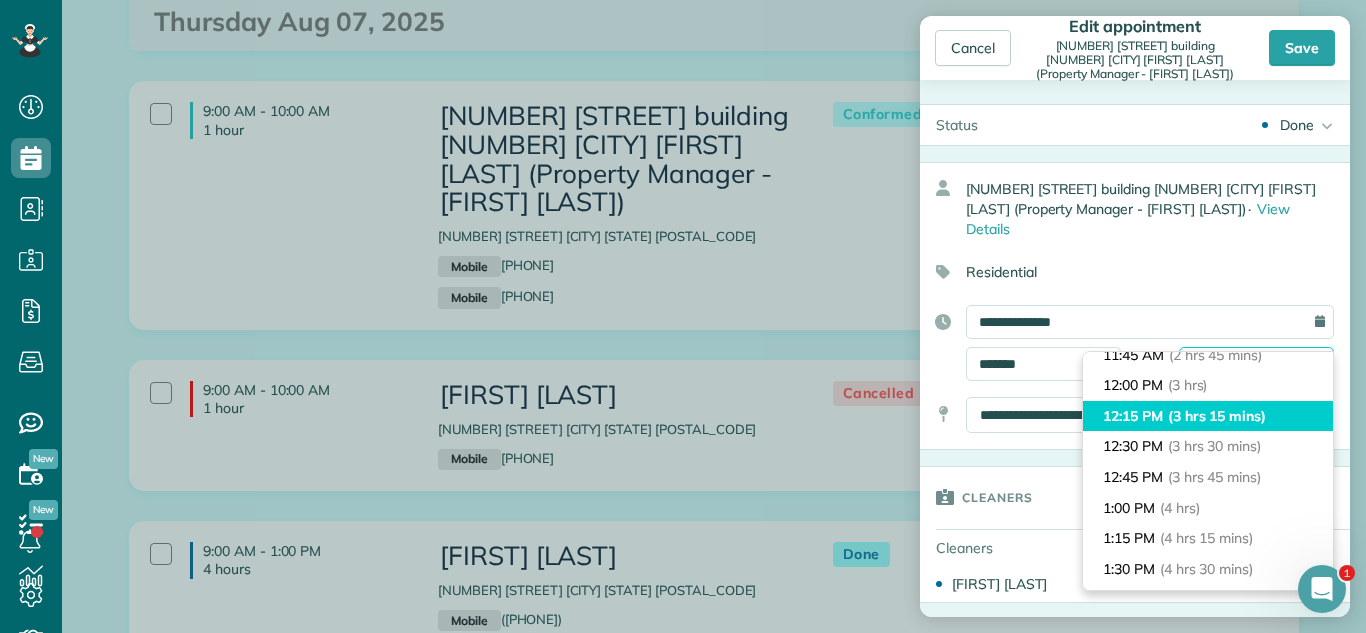 scroll, scrollTop: 363, scrollLeft: 0, axis: vertical 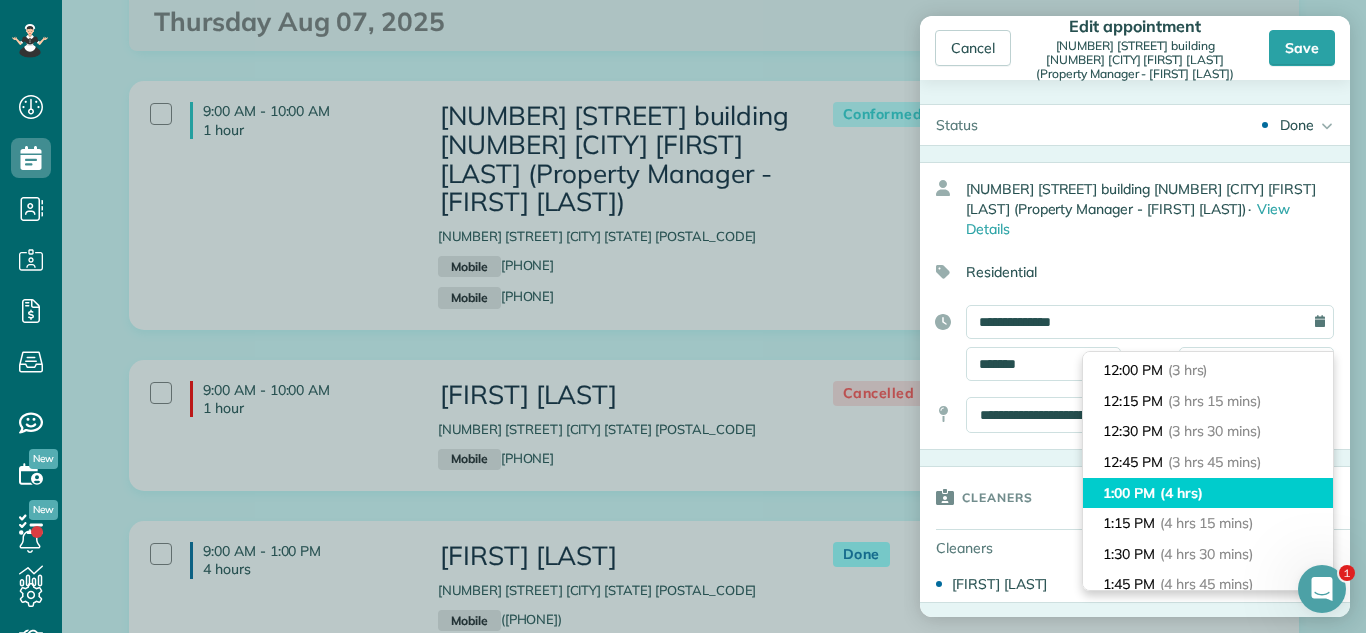 click on "1:00 PM (4 hrs)" at bounding box center (1208, 493) 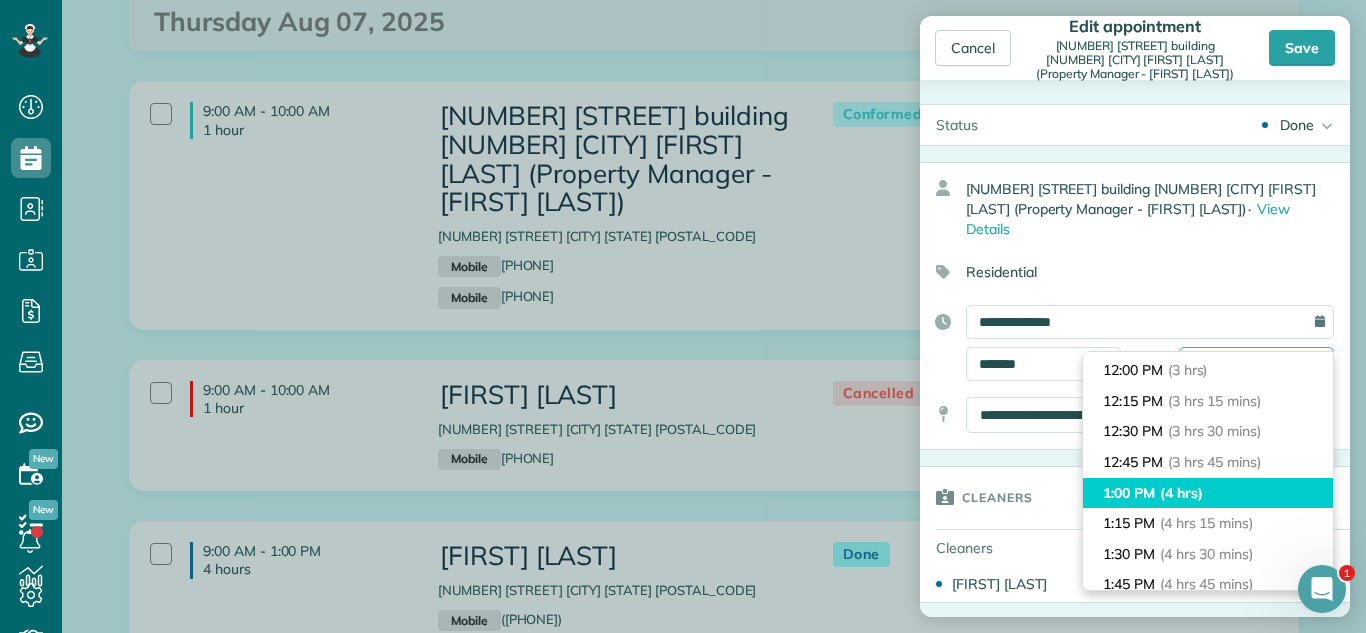 type on "*******" 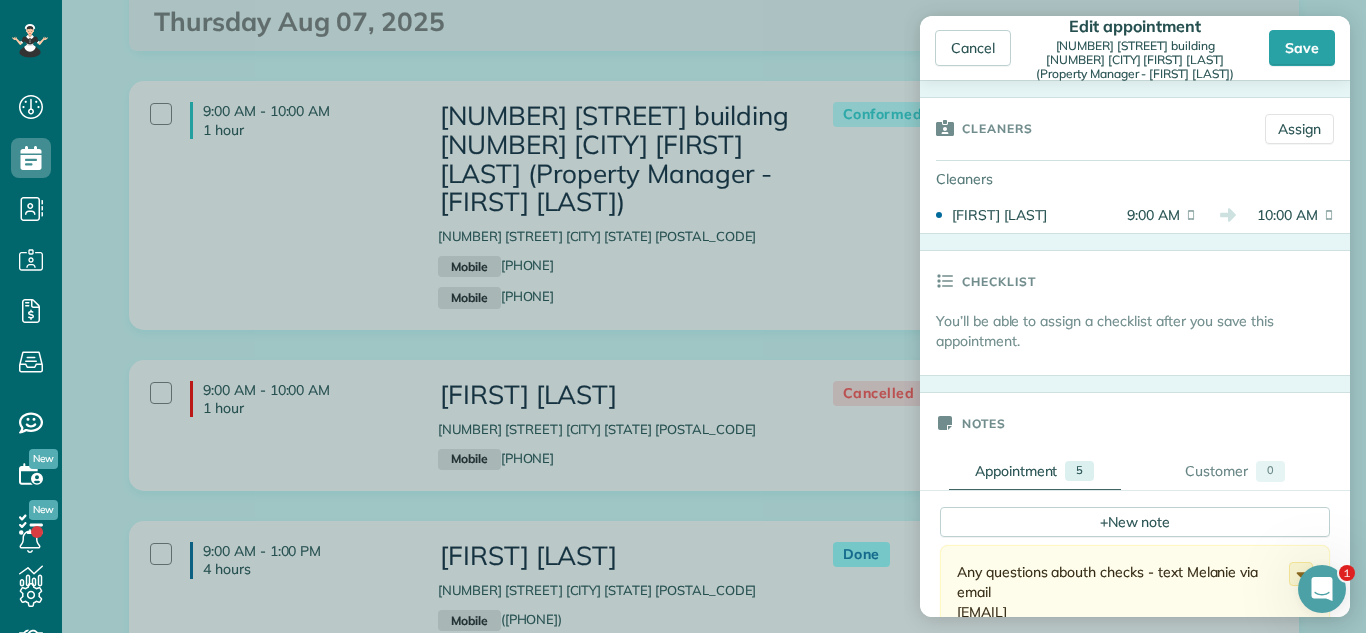 scroll, scrollTop: 478, scrollLeft: 0, axis: vertical 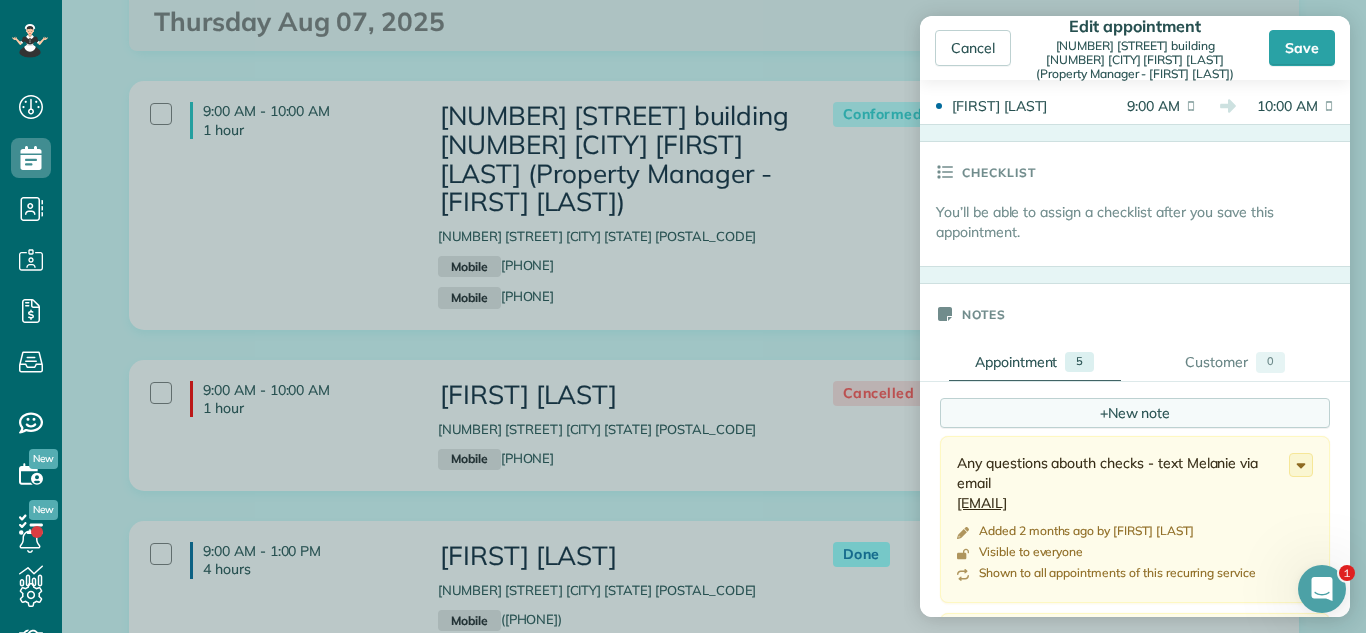 click on "+
New note" at bounding box center [1135, 413] 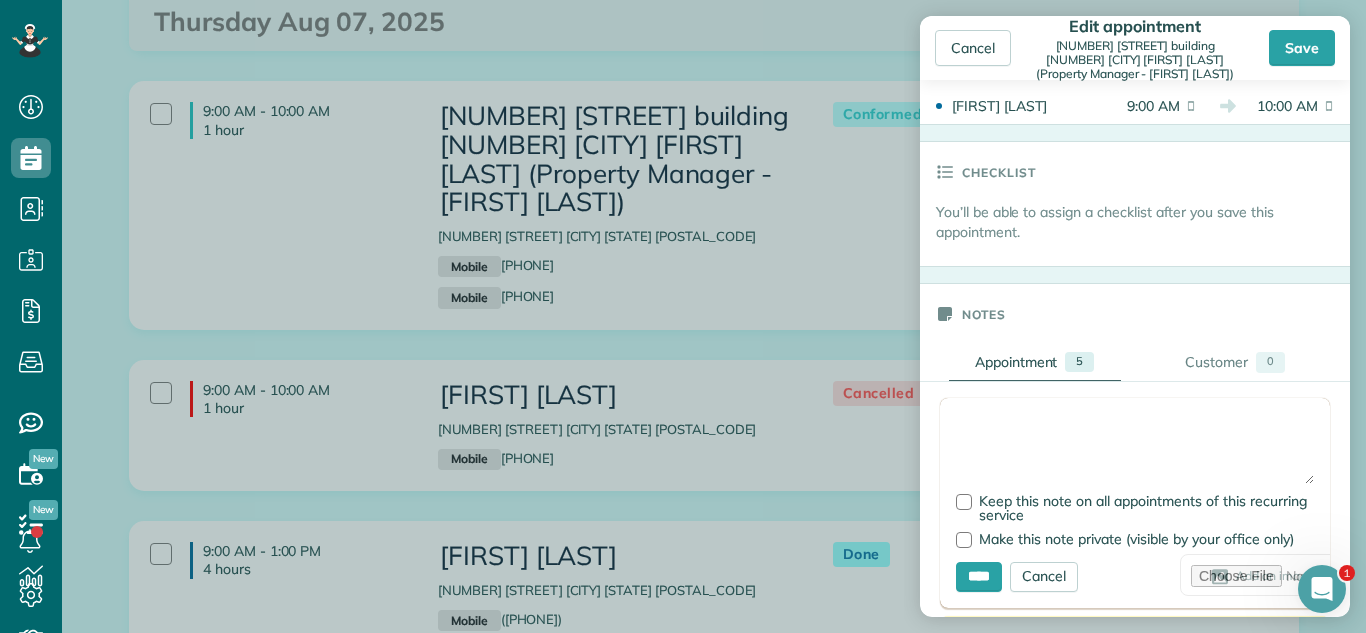 click at bounding box center (1135, 449) 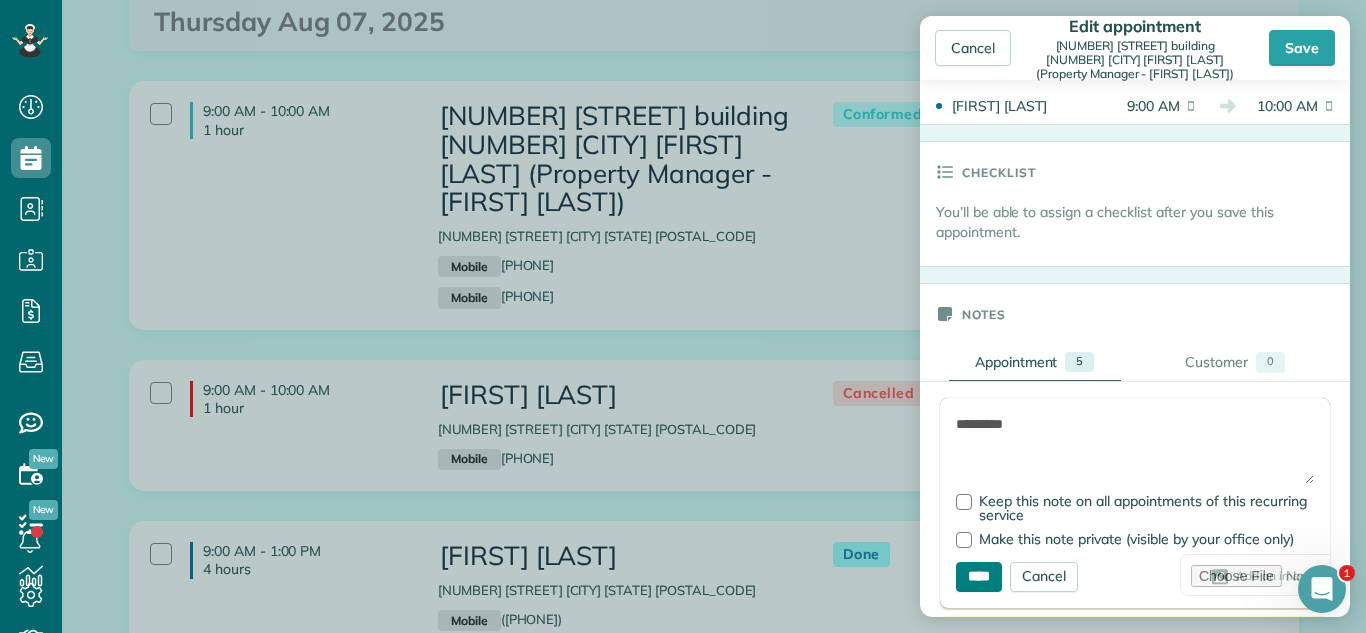 type on "*********" 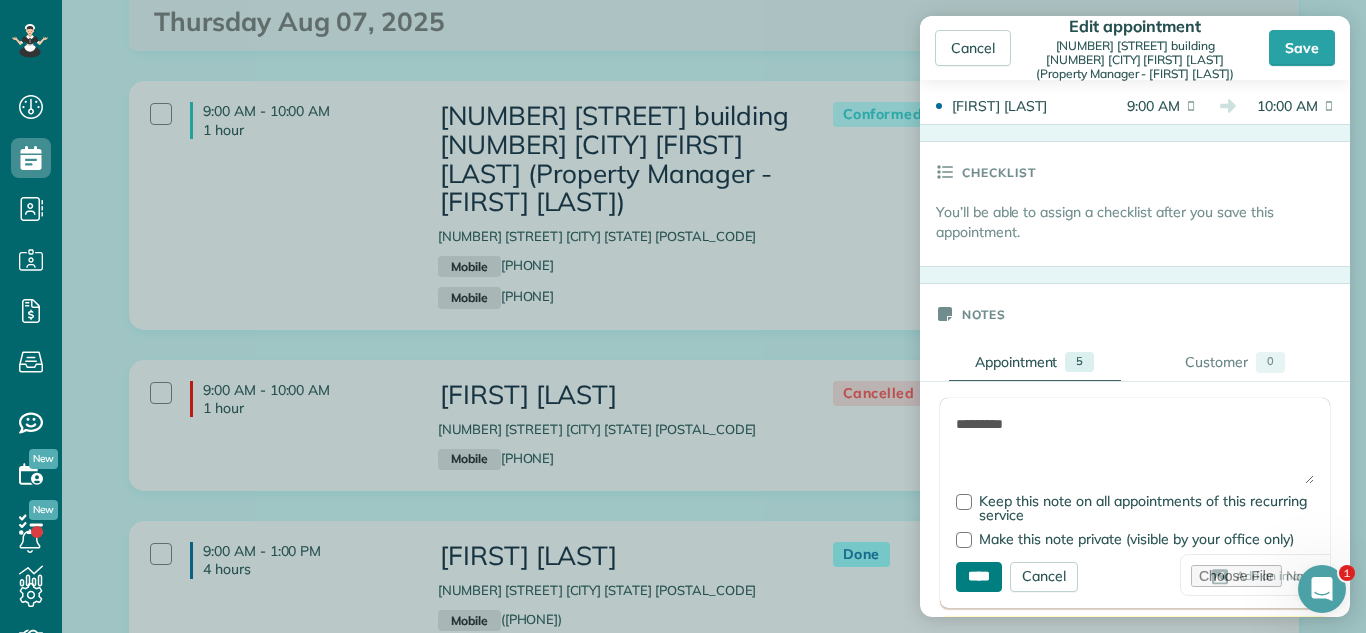 click on "****" at bounding box center [979, 577] 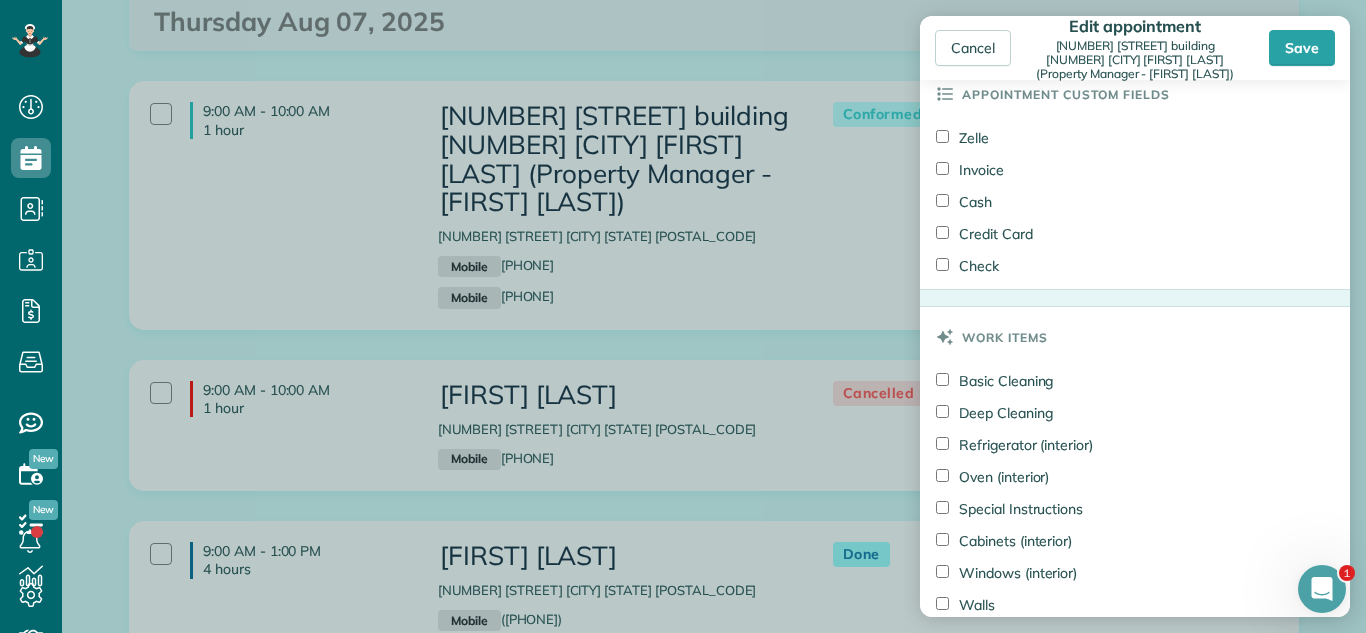 scroll, scrollTop: 1690, scrollLeft: 0, axis: vertical 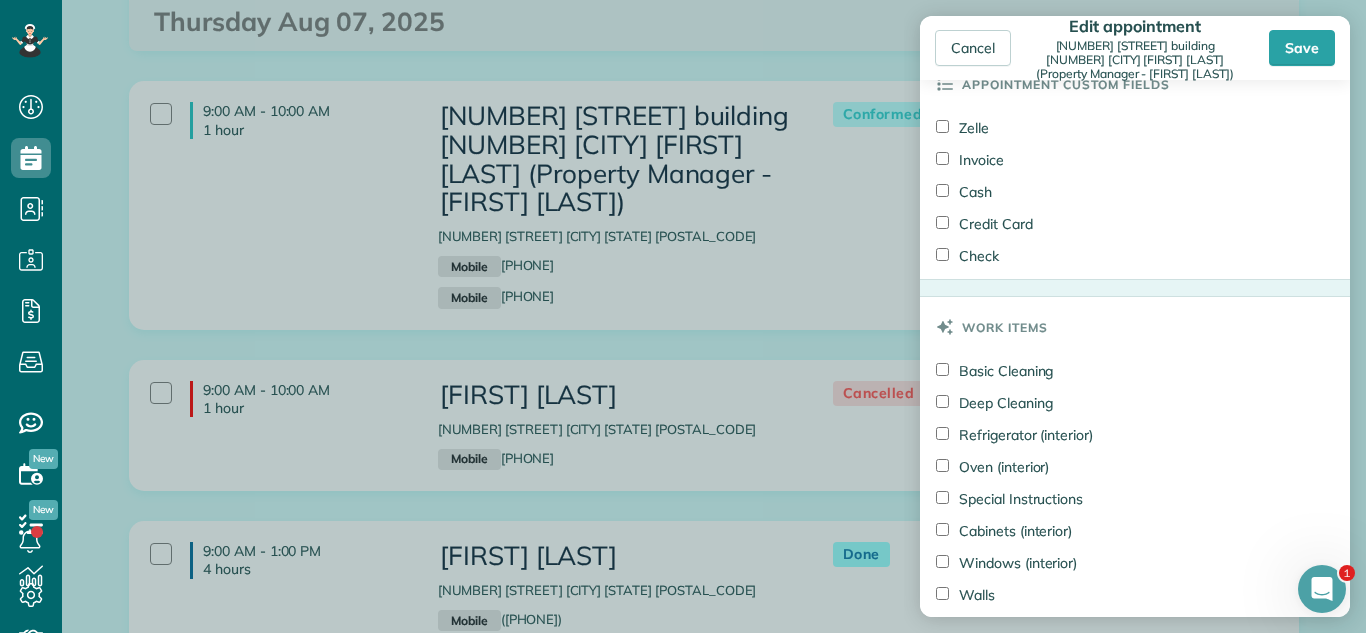 click on "Credit Card" at bounding box center [984, 224] 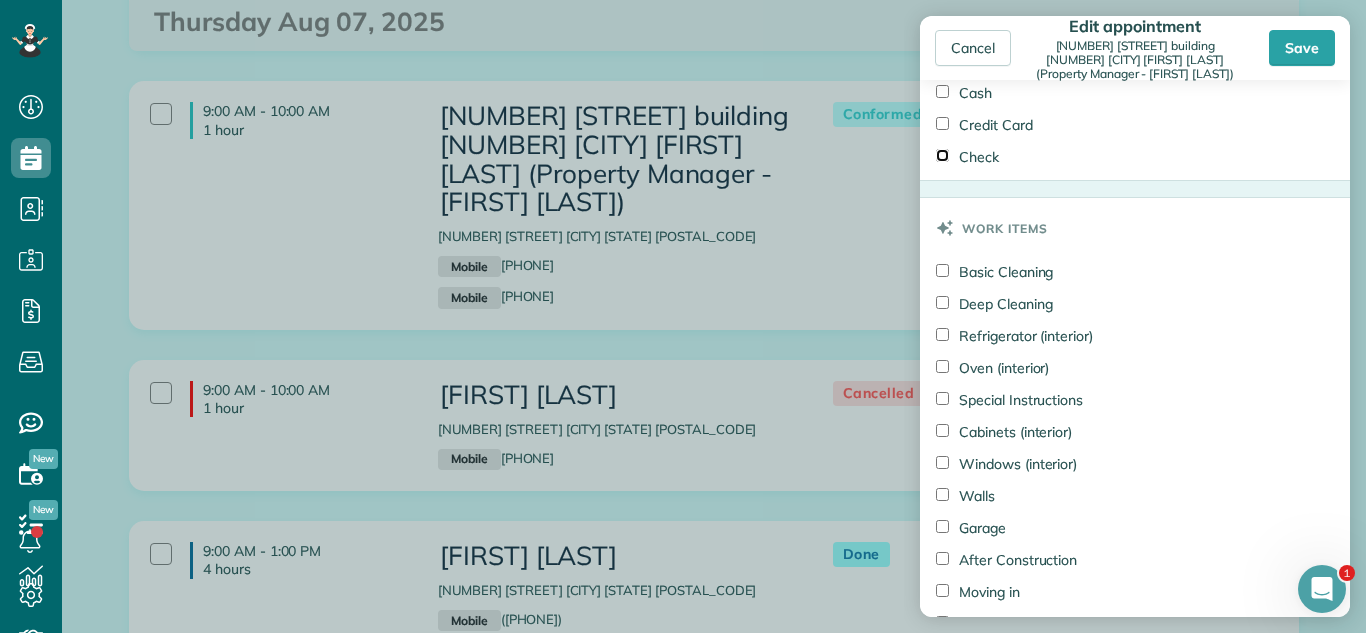 scroll, scrollTop: 2083, scrollLeft: 0, axis: vertical 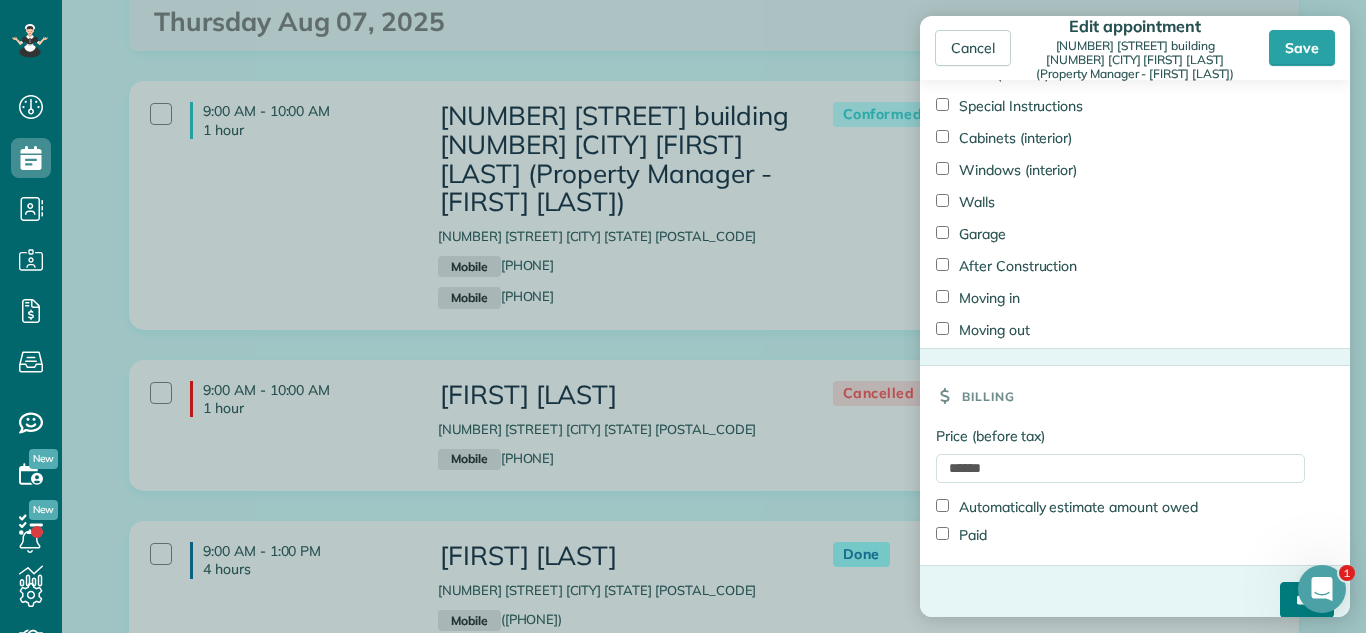 click on "****" at bounding box center (1307, 600) 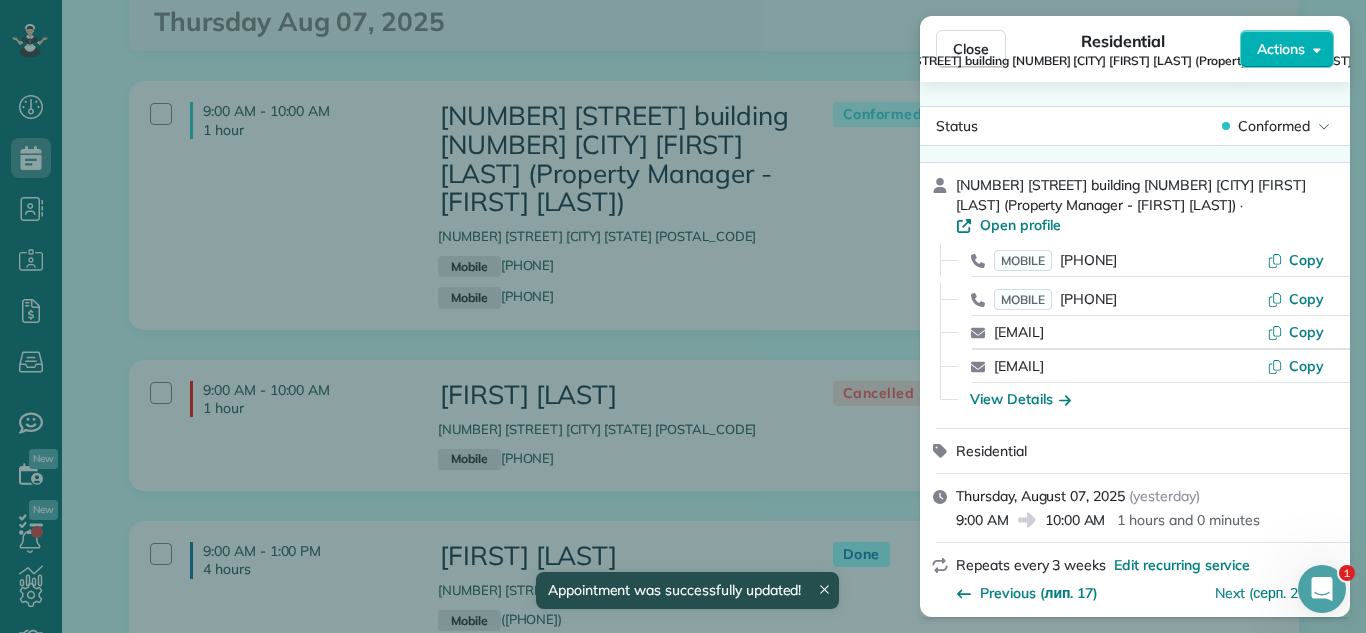 scroll, scrollTop: 444, scrollLeft: 0, axis: vertical 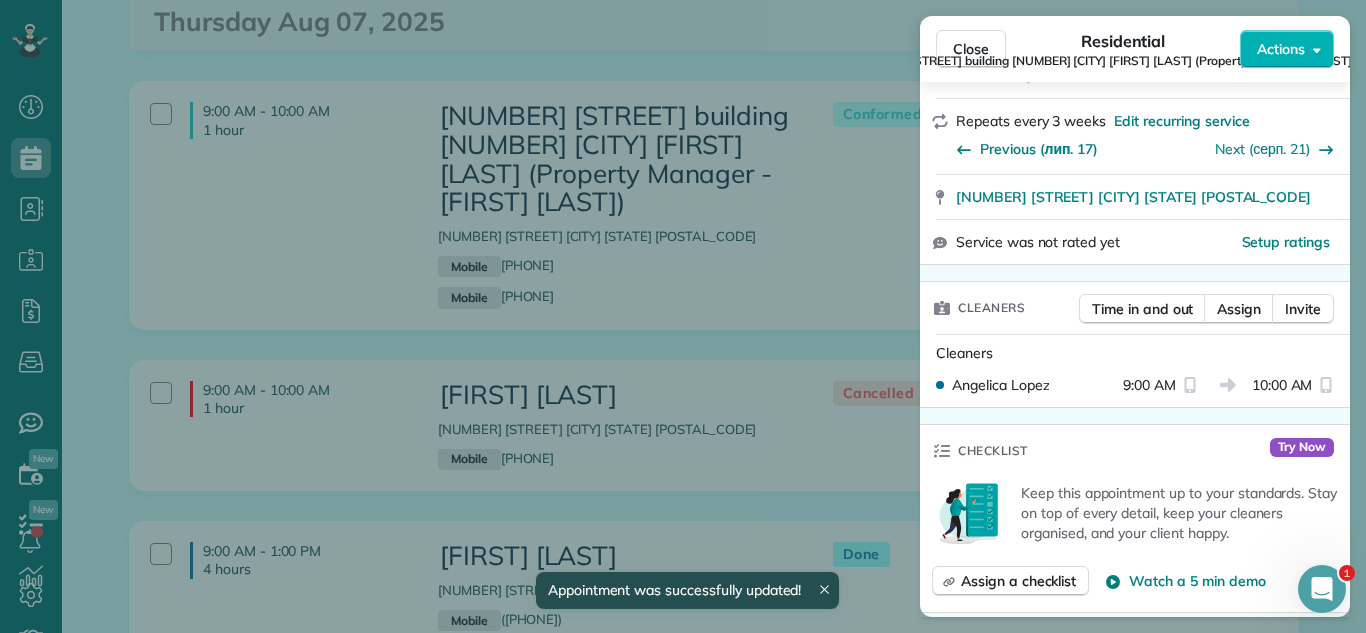 click on "Close" at bounding box center (971, 49) 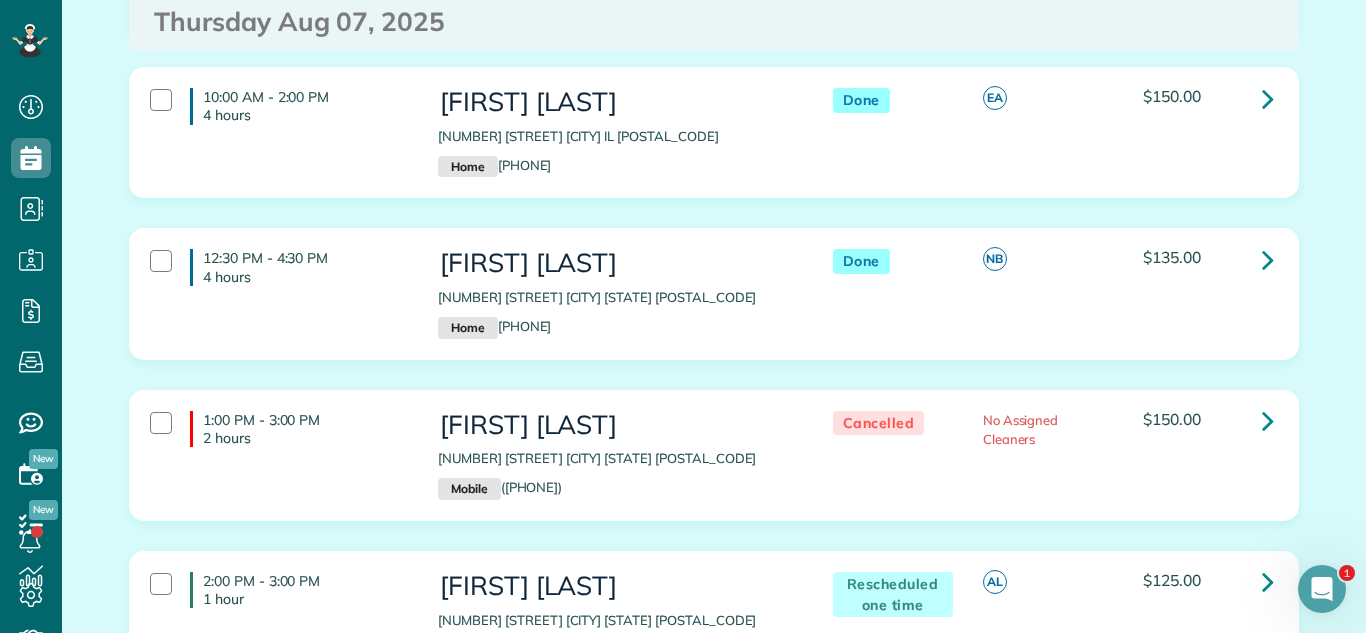 scroll, scrollTop: 1760, scrollLeft: 0, axis: vertical 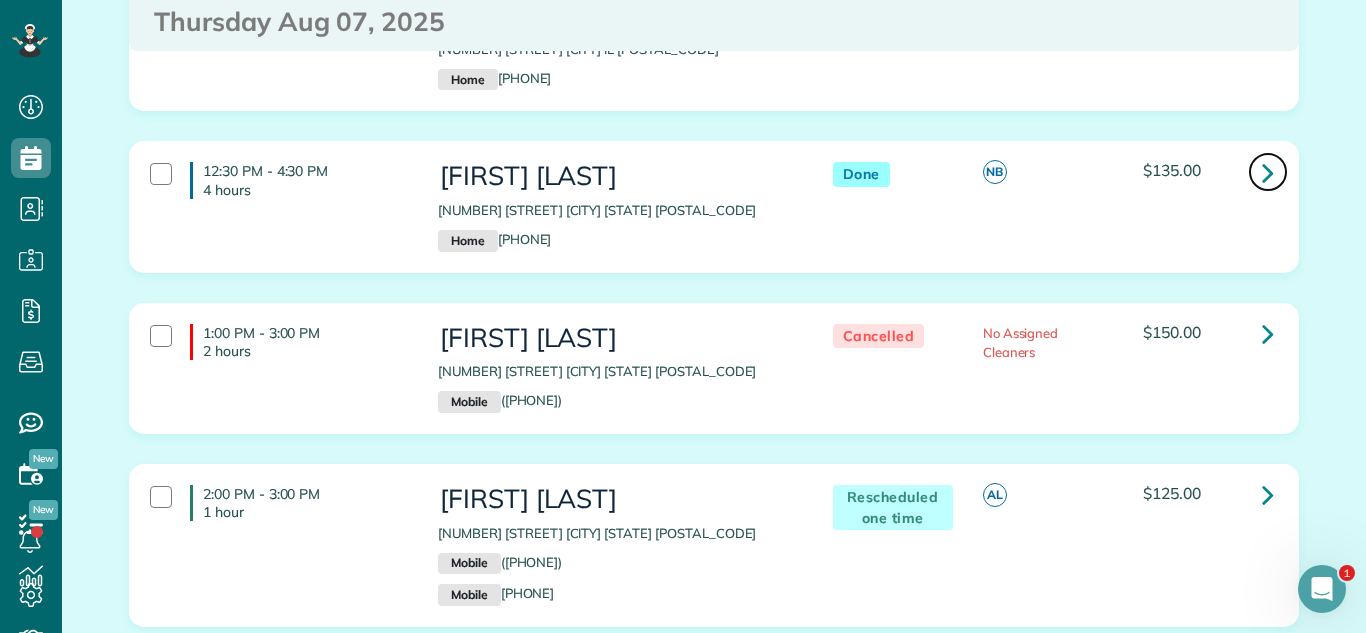 click at bounding box center [1268, 172] 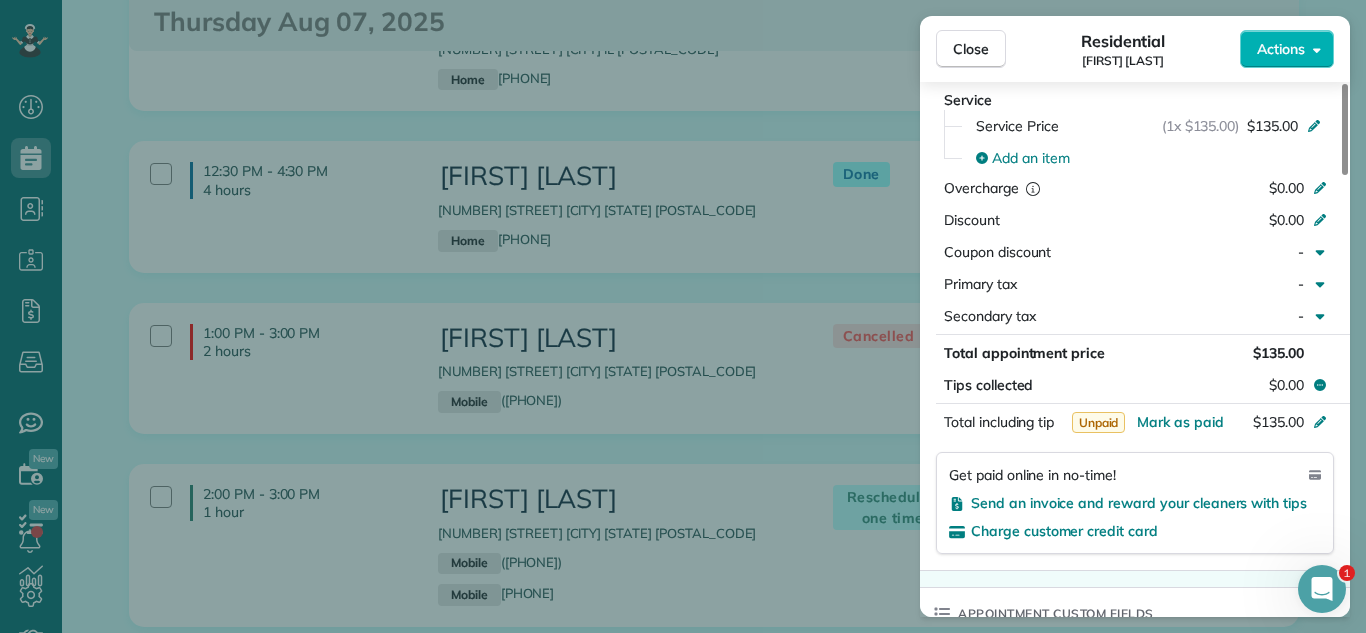 scroll, scrollTop: 1028, scrollLeft: 0, axis: vertical 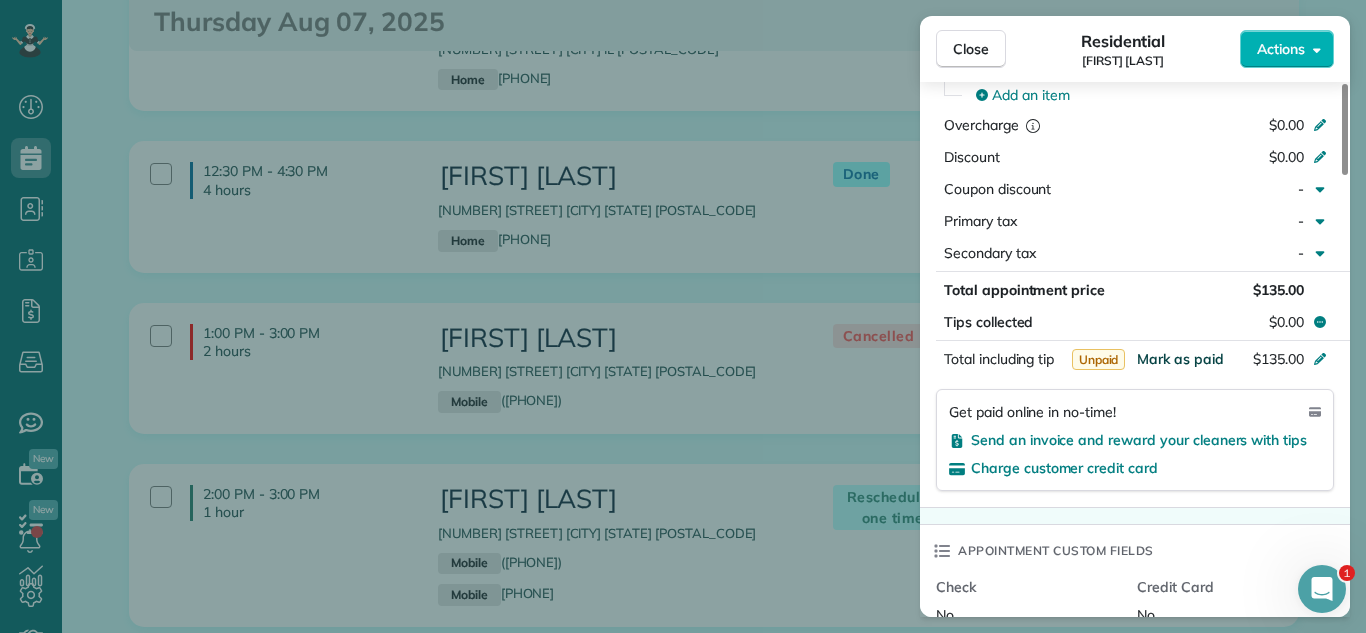 click on "Mark as paid" at bounding box center (1180, 359) 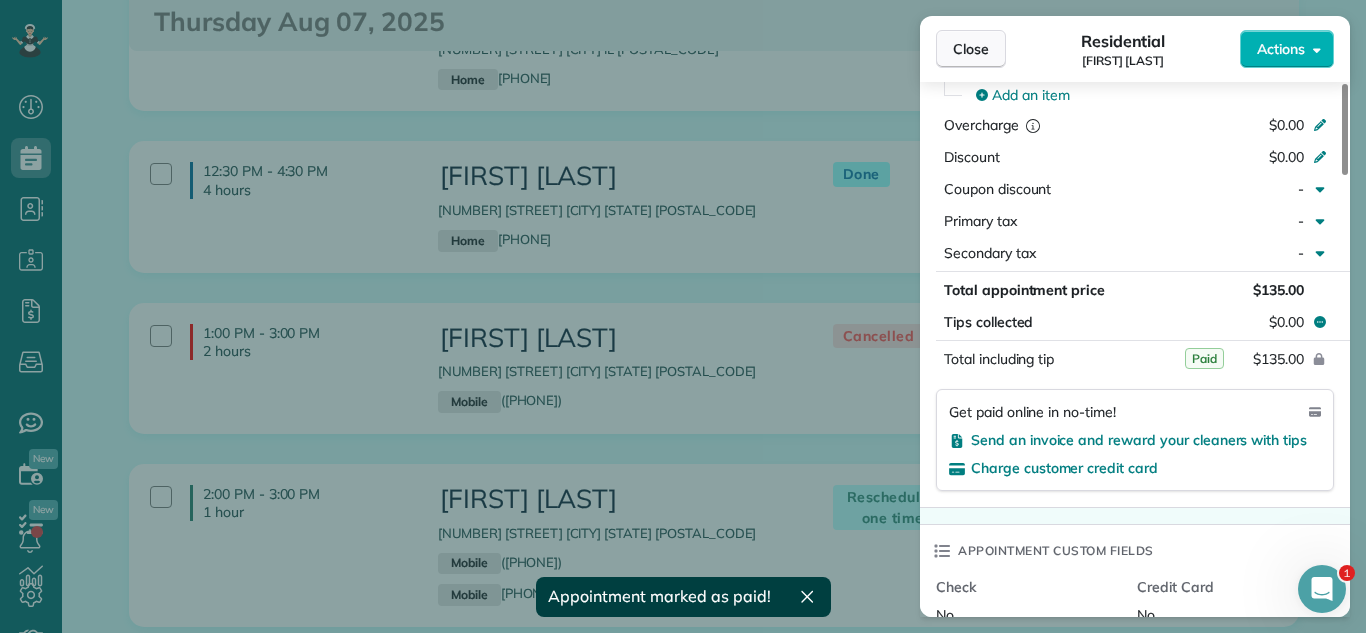 click on "Close" at bounding box center [971, 49] 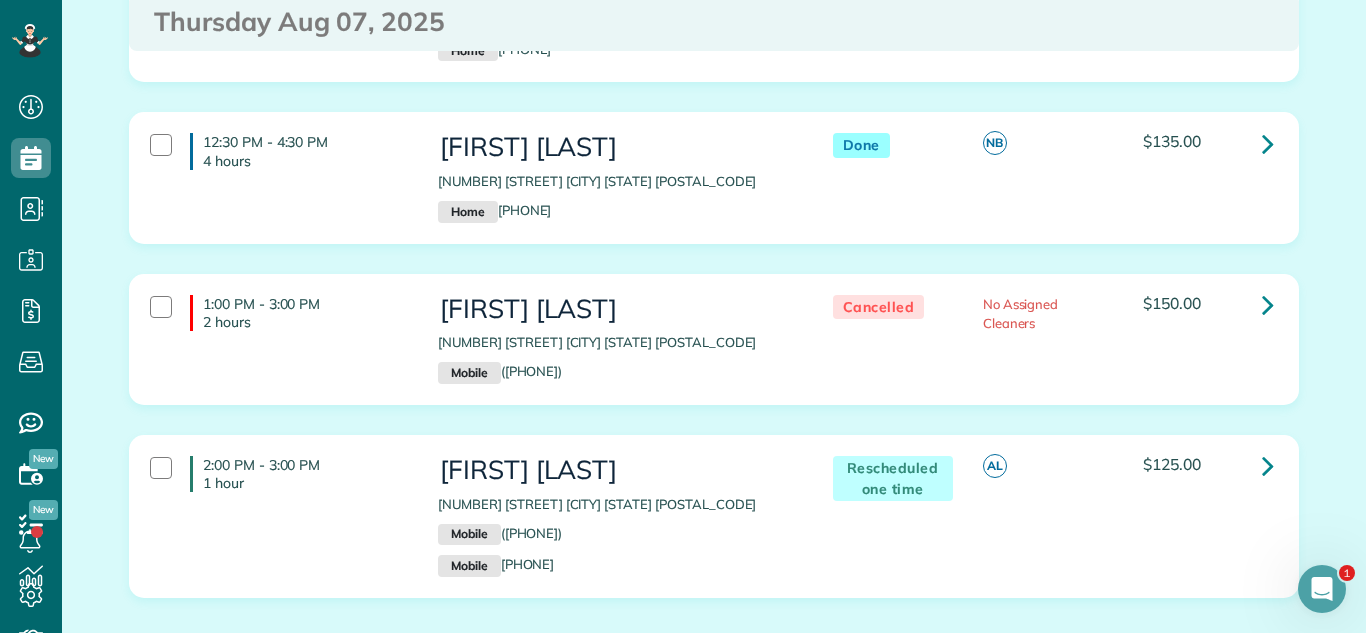scroll, scrollTop: 1791, scrollLeft: 0, axis: vertical 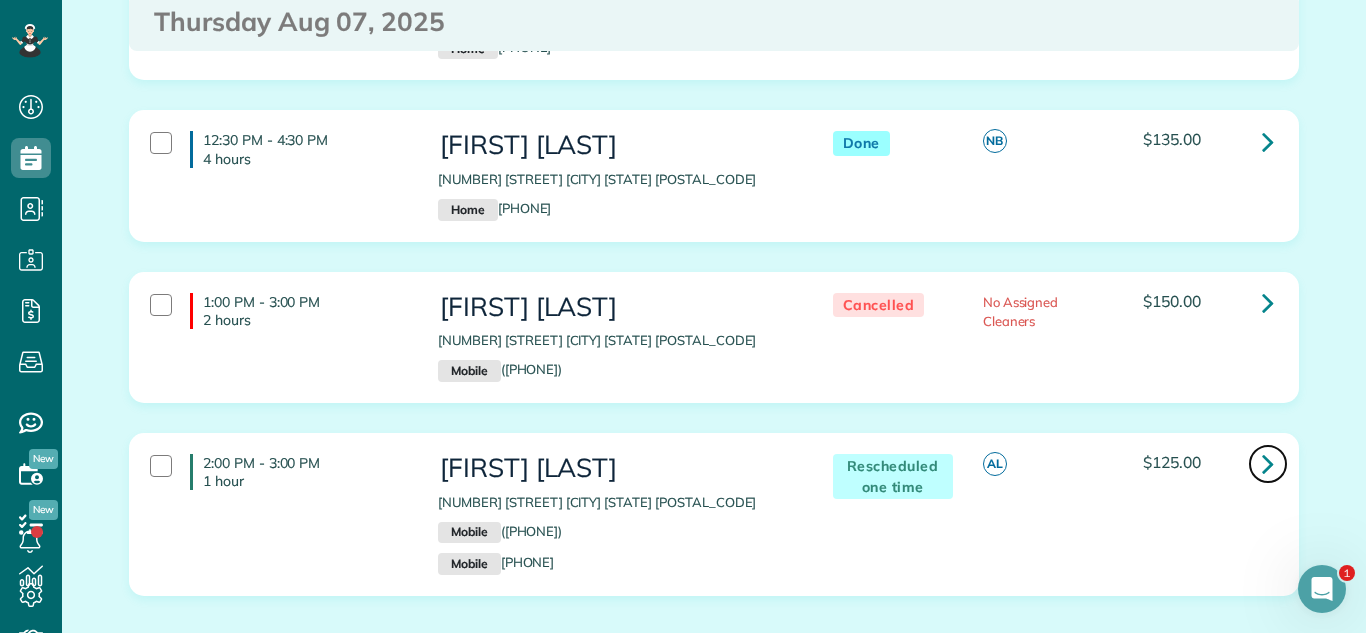click at bounding box center [1268, 463] 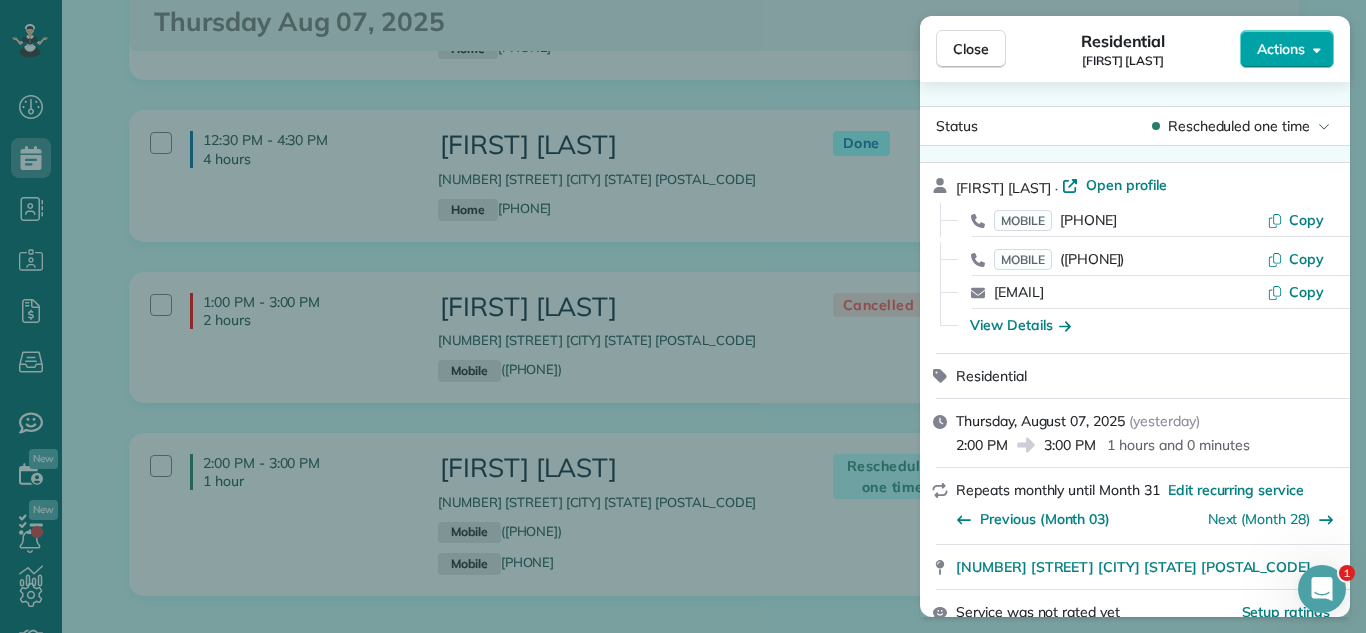 click on "Actions" at bounding box center [1281, 49] 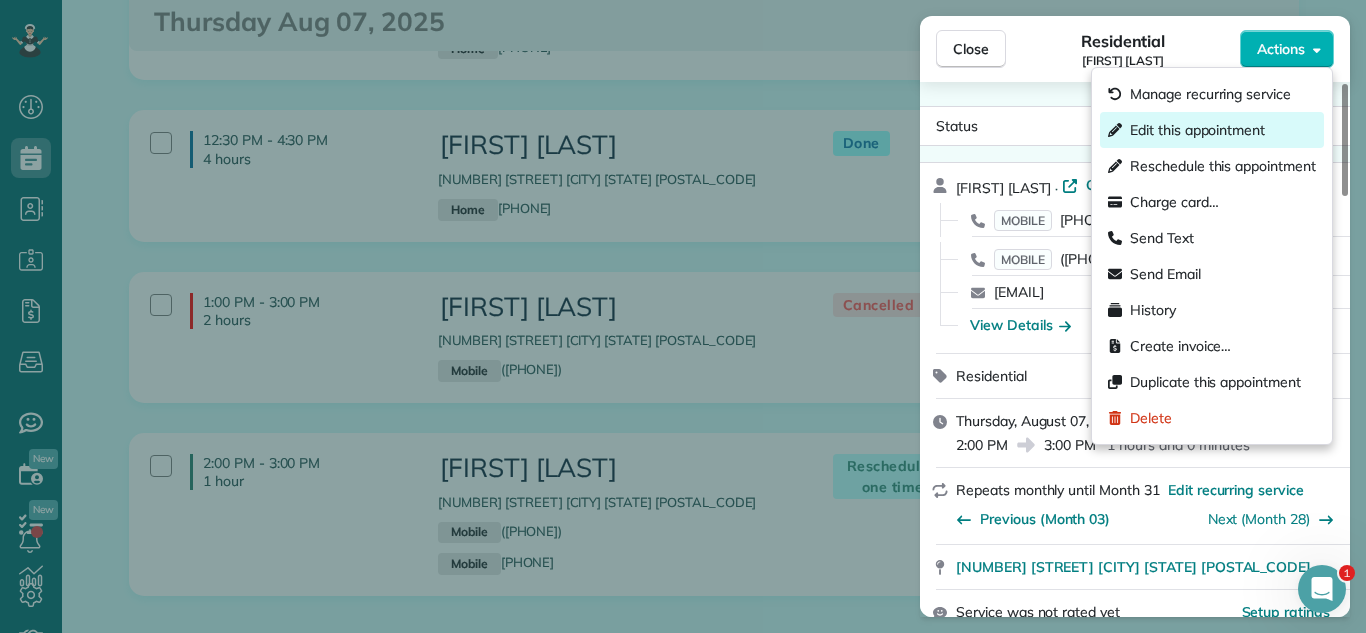 click on "Edit this appointment" at bounding box center (1197, 130) 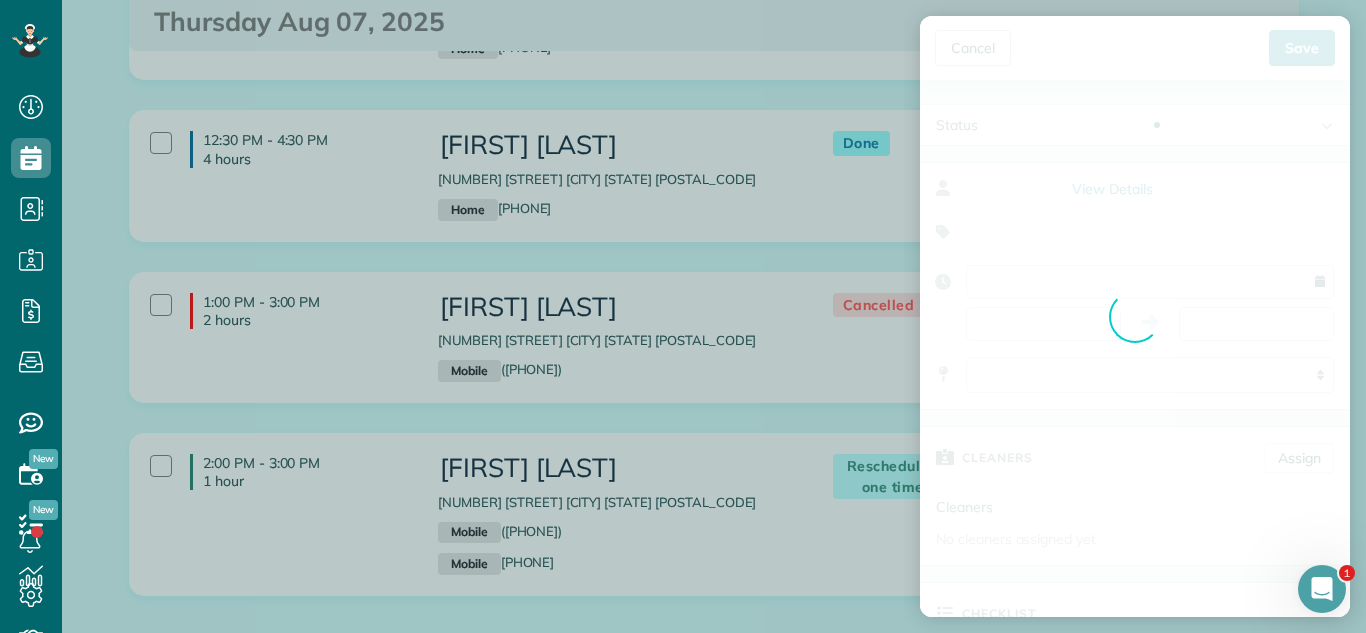 type on "**********" 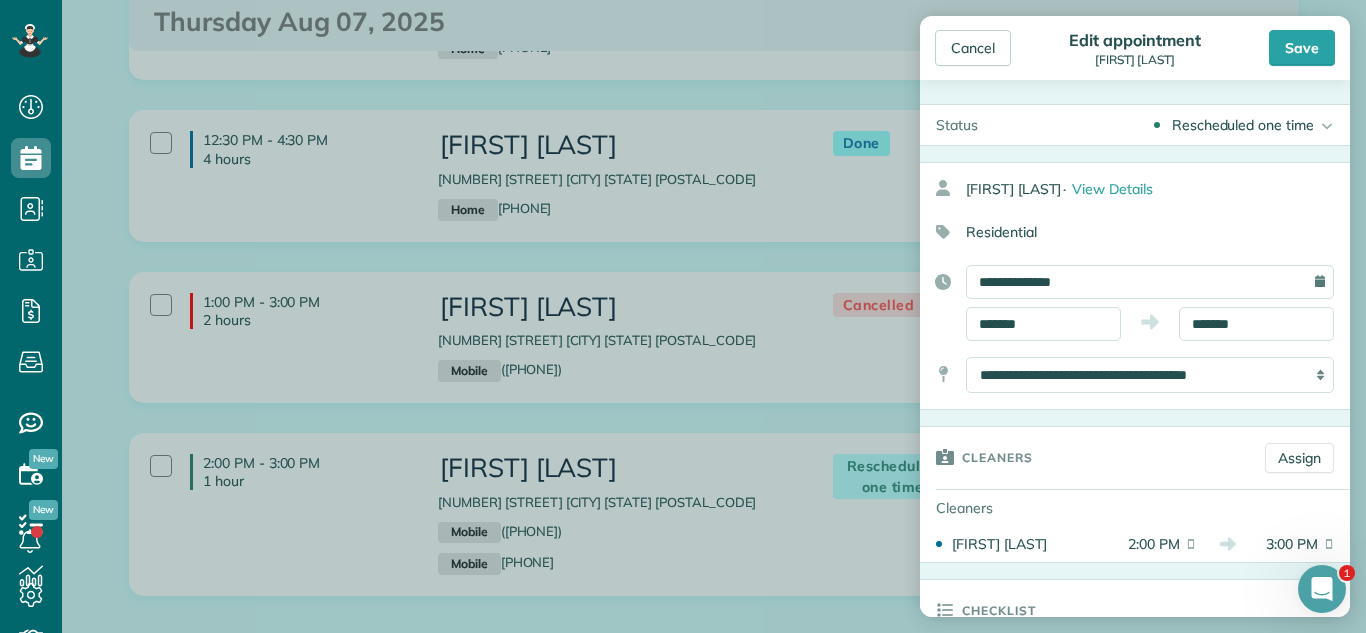 click on "Rescheduled one time" at bounding box center [1243, 125] 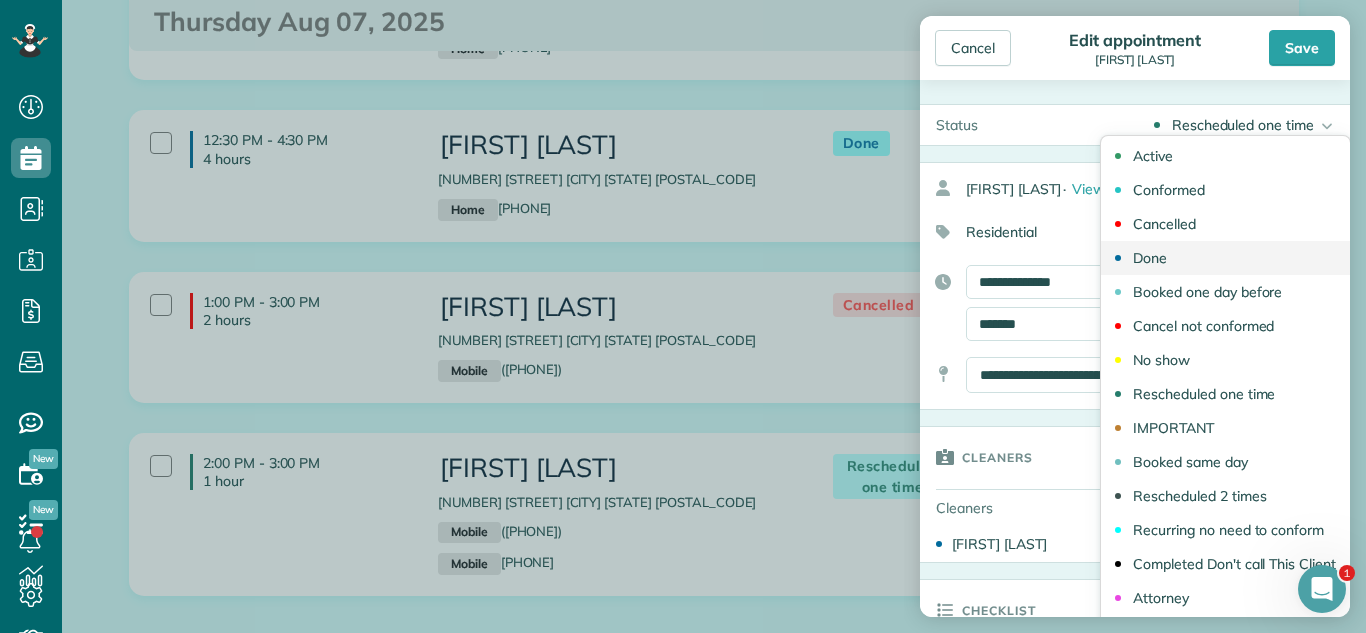 click on "Done" at bounding box center [1225, 258] 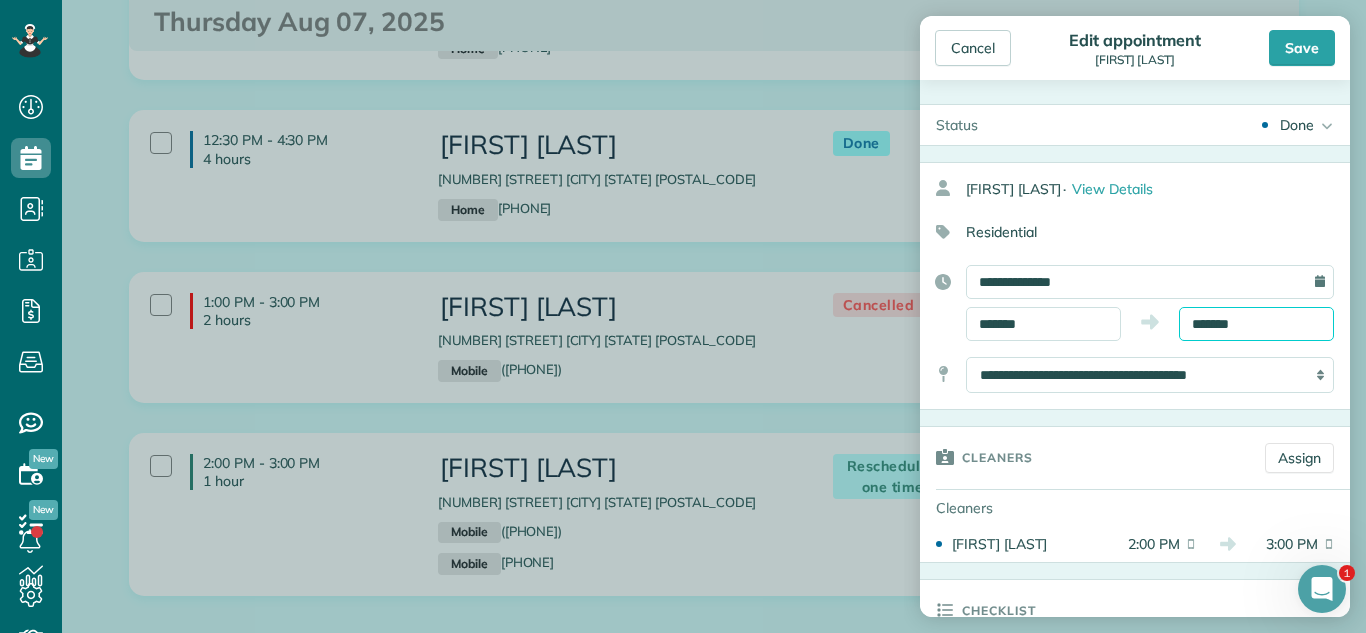 click on "*******" at bounding box center (1256, 324) 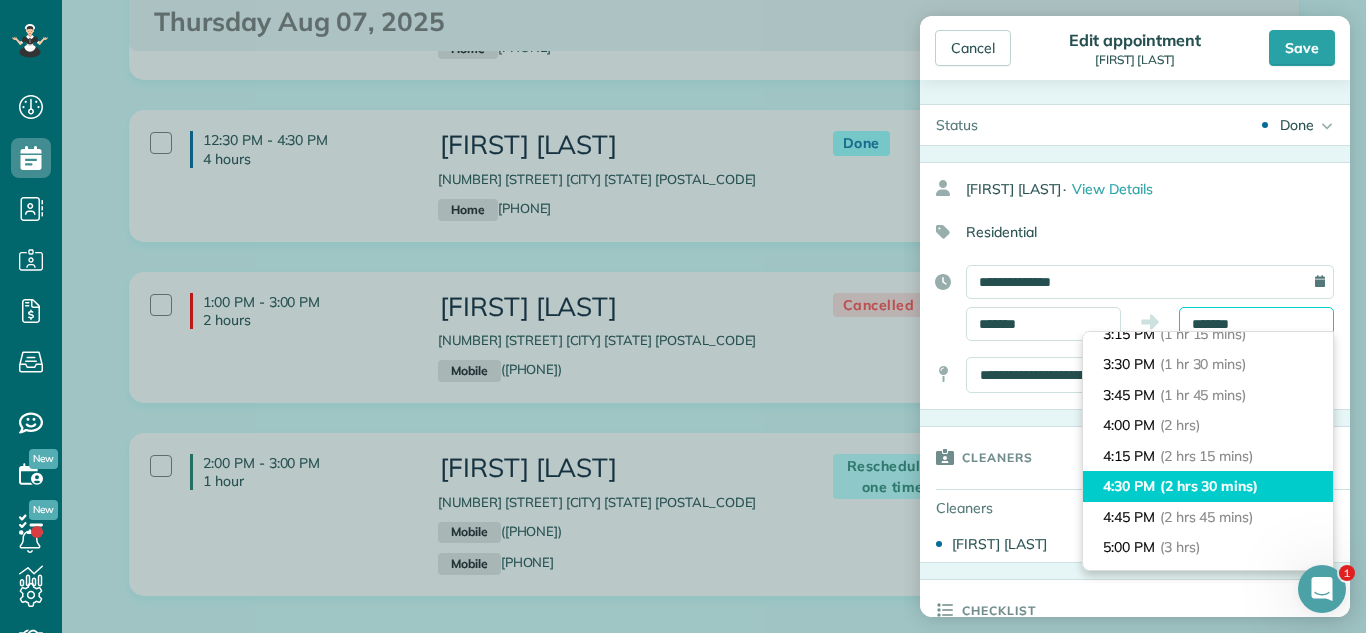 scroll, scrollTop: 173, scrollLeft: 0, axis: vertical 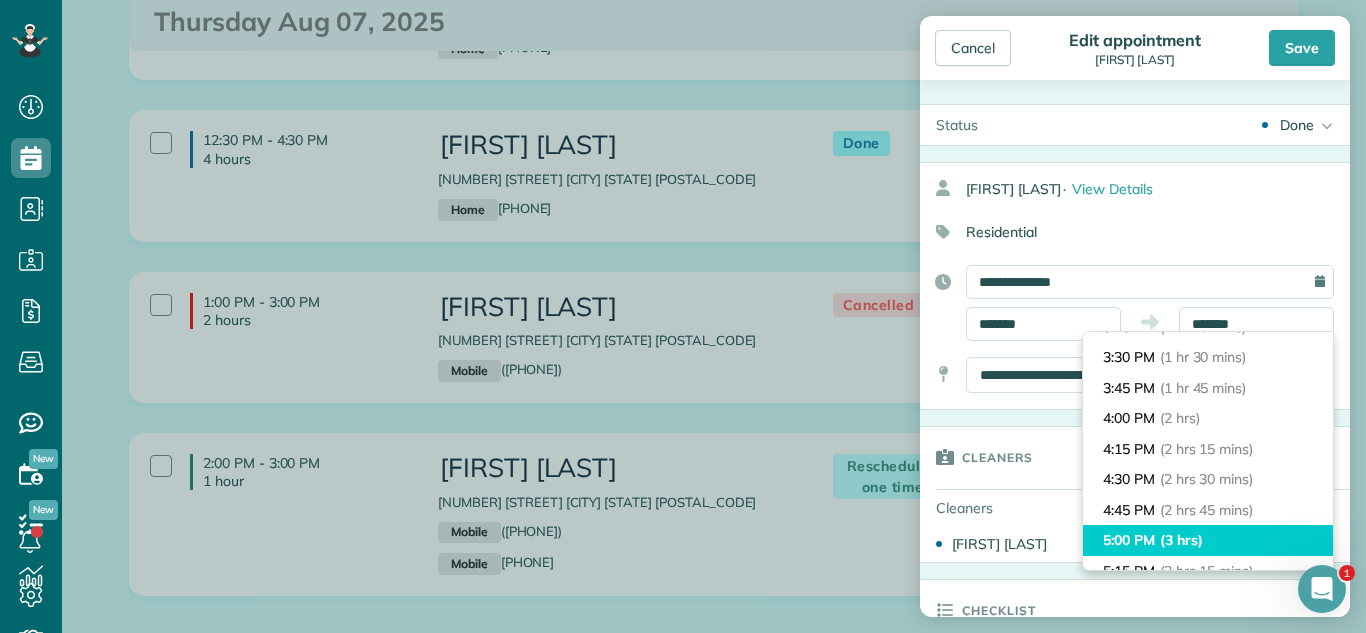 type on "*******" 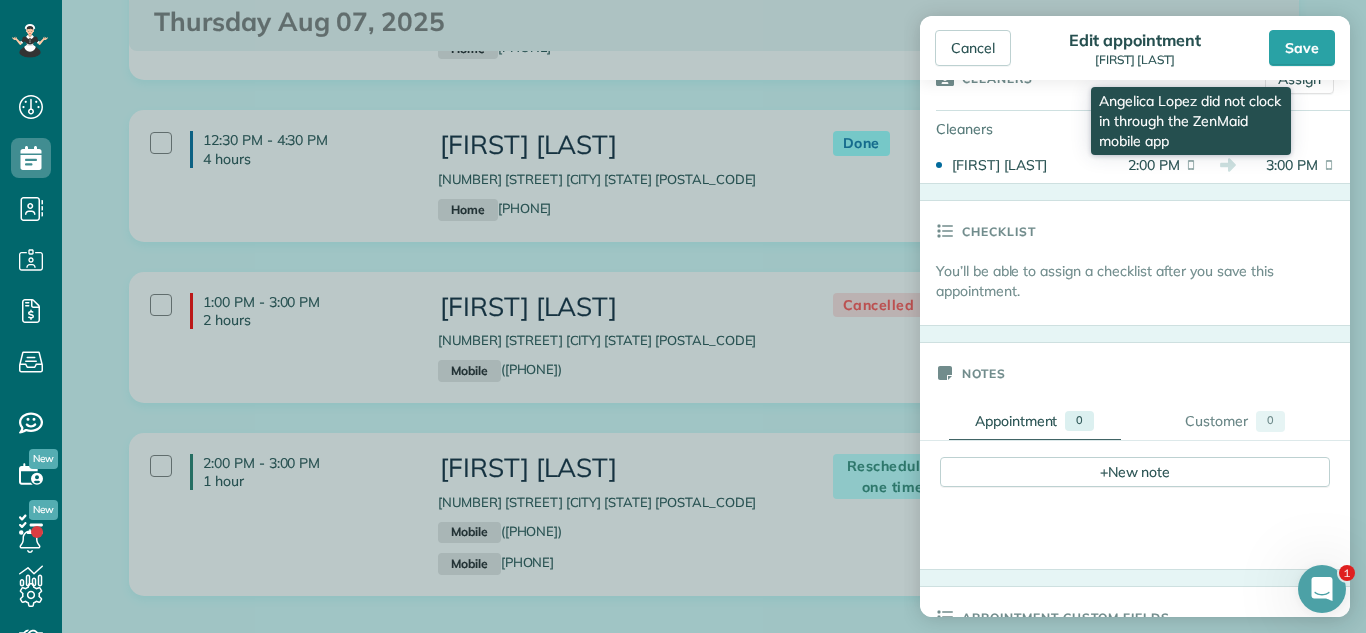 scroll, scrollTop: 496, scrollLeft: 0, axis: vertical 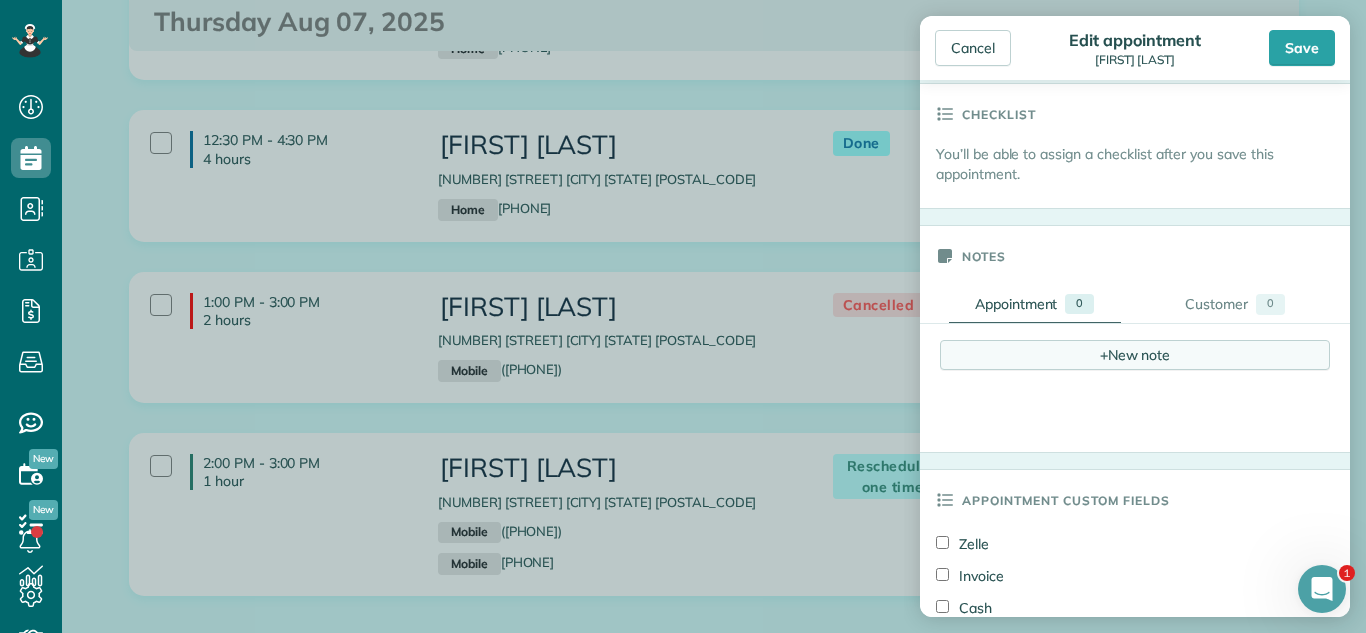 click on "+
New note" at bounding box center (1135, 355) 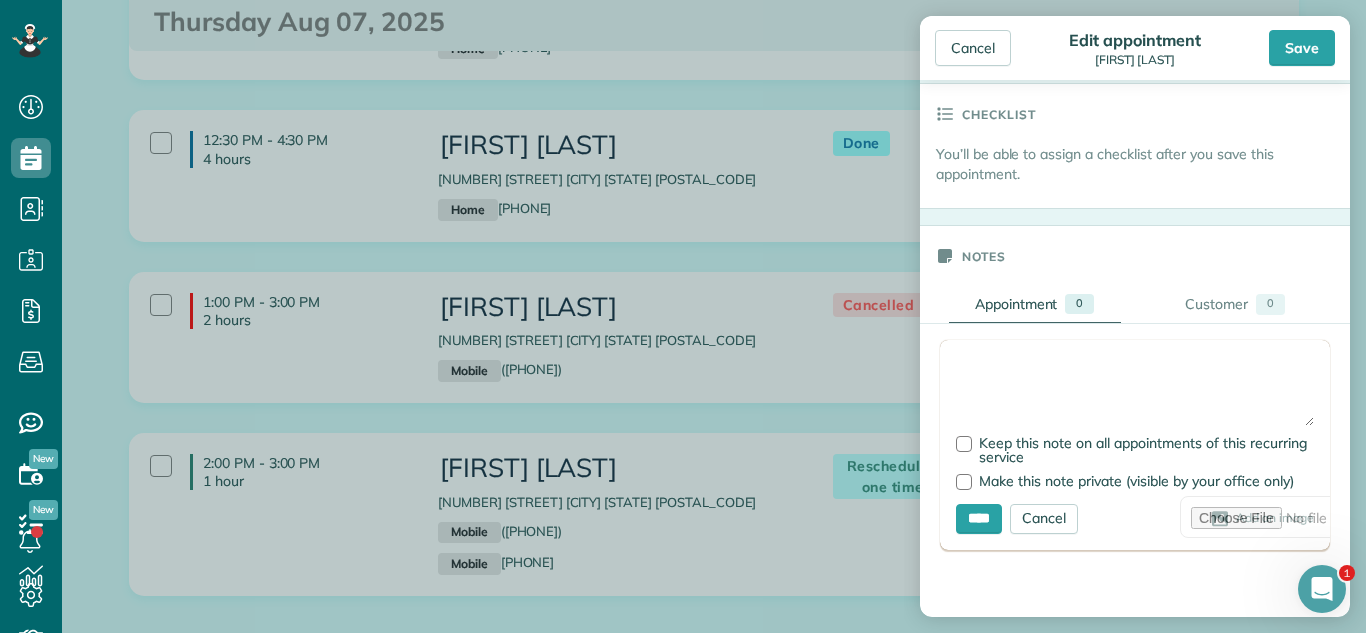 click at bounding box center [1135, 391] 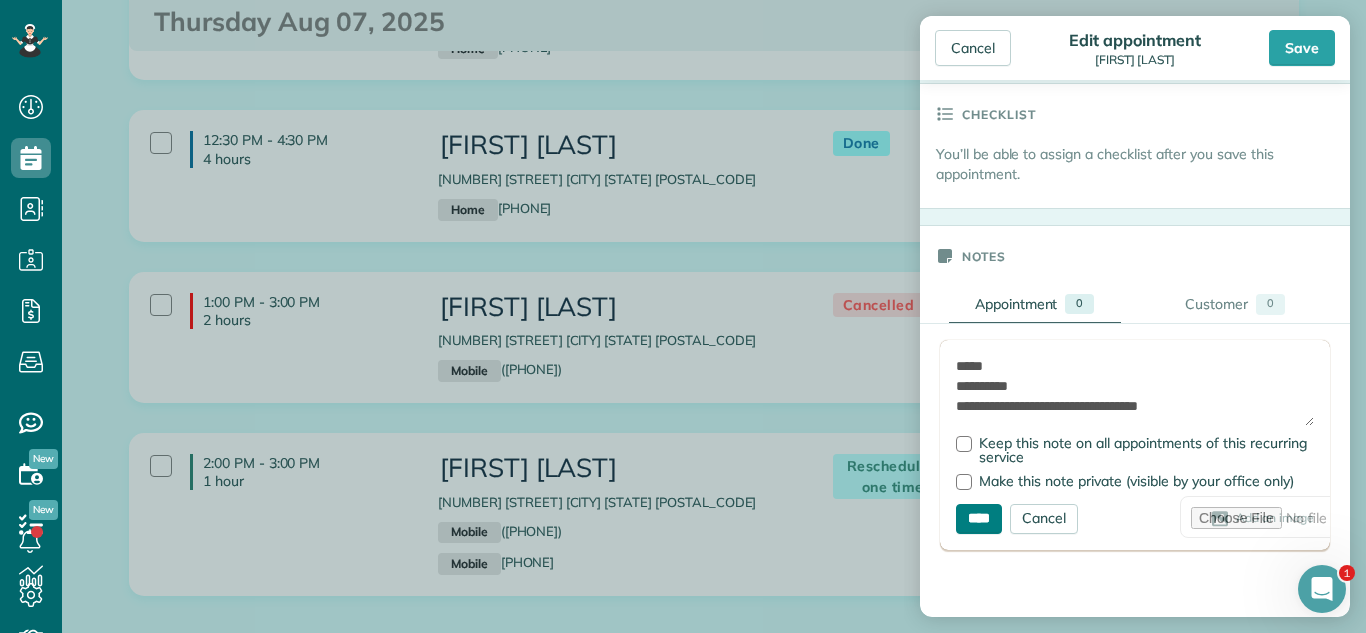 type on "**********" 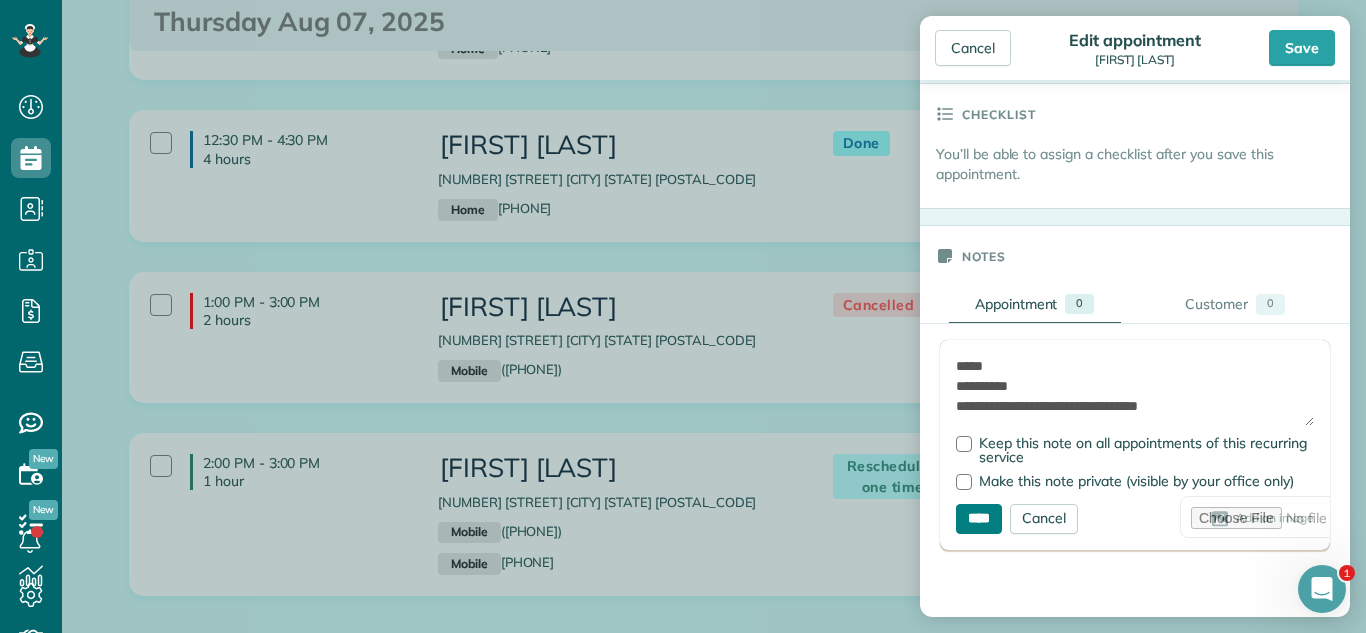 click on "****" at bounding box center (979, 519) 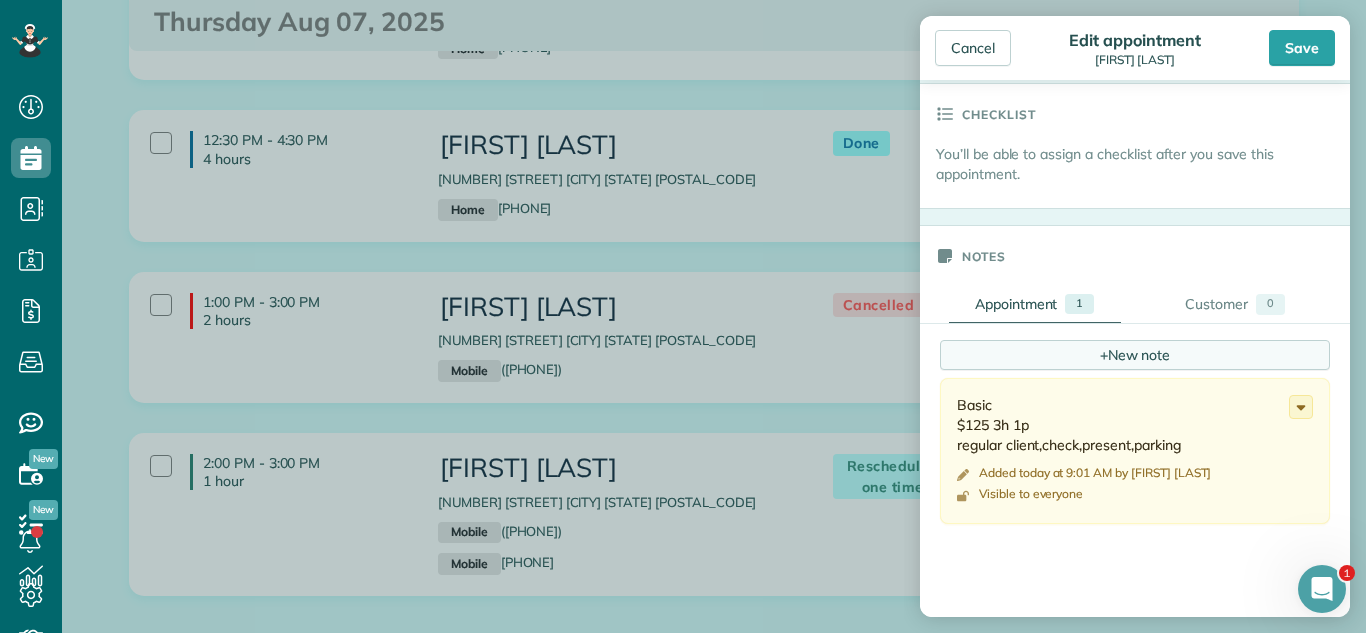 click on "+  New note" at bounding box center [1135, 355] 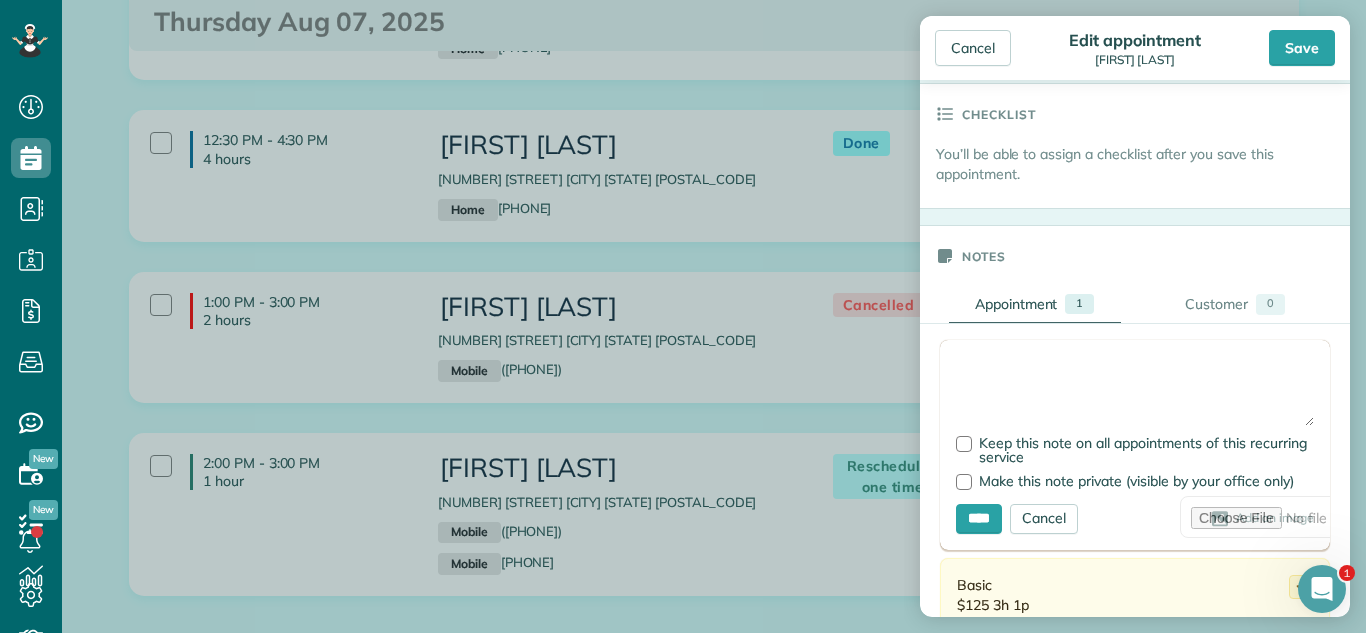 click at bounding box center [1135, 391] 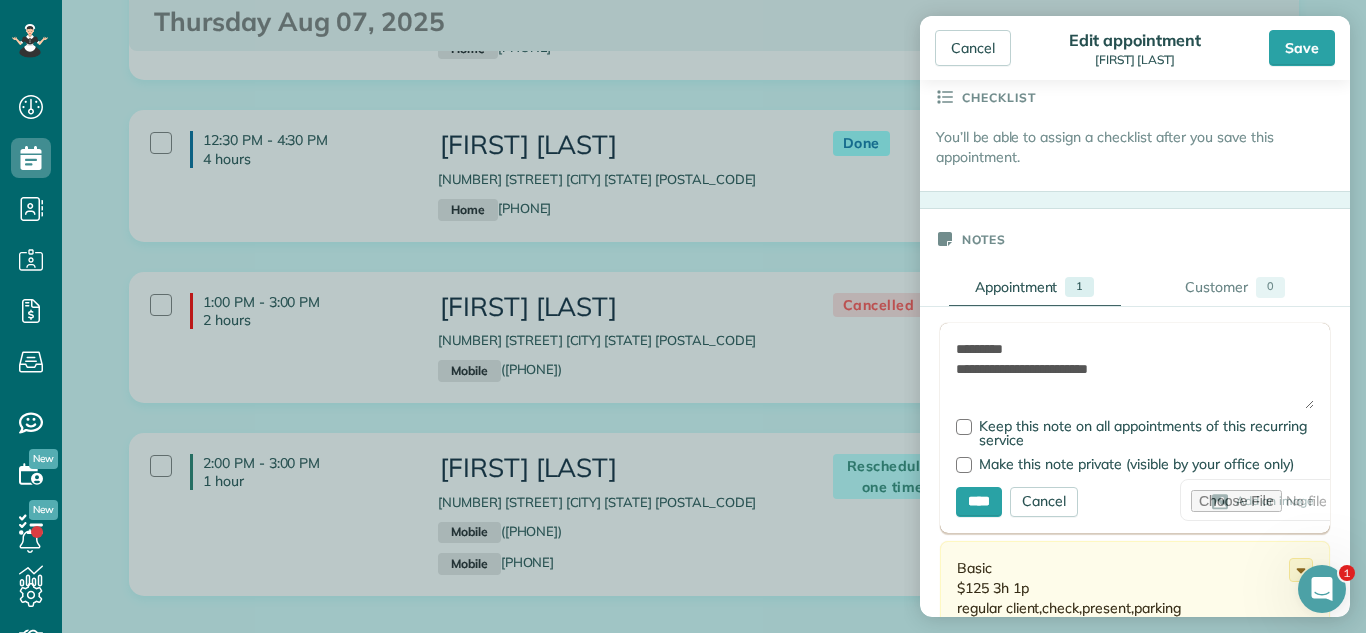 scroll, scrollTop: 516, scrollLeft: 0, axis: vertical 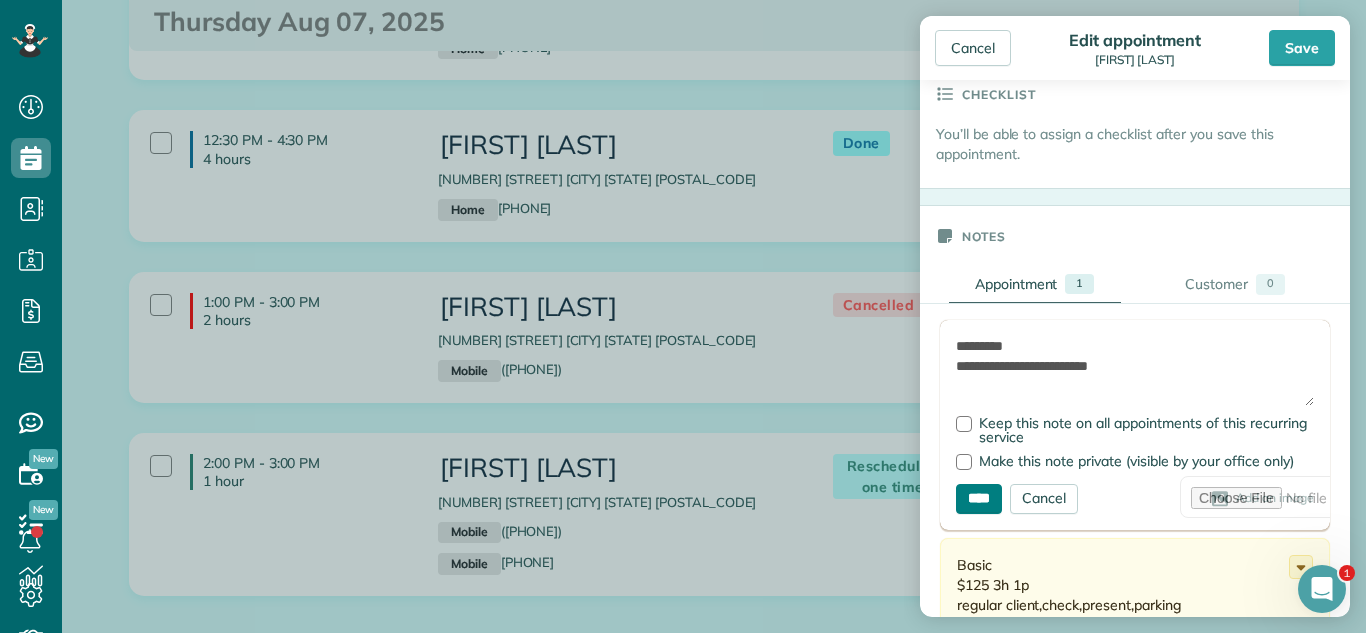 type on "*********" 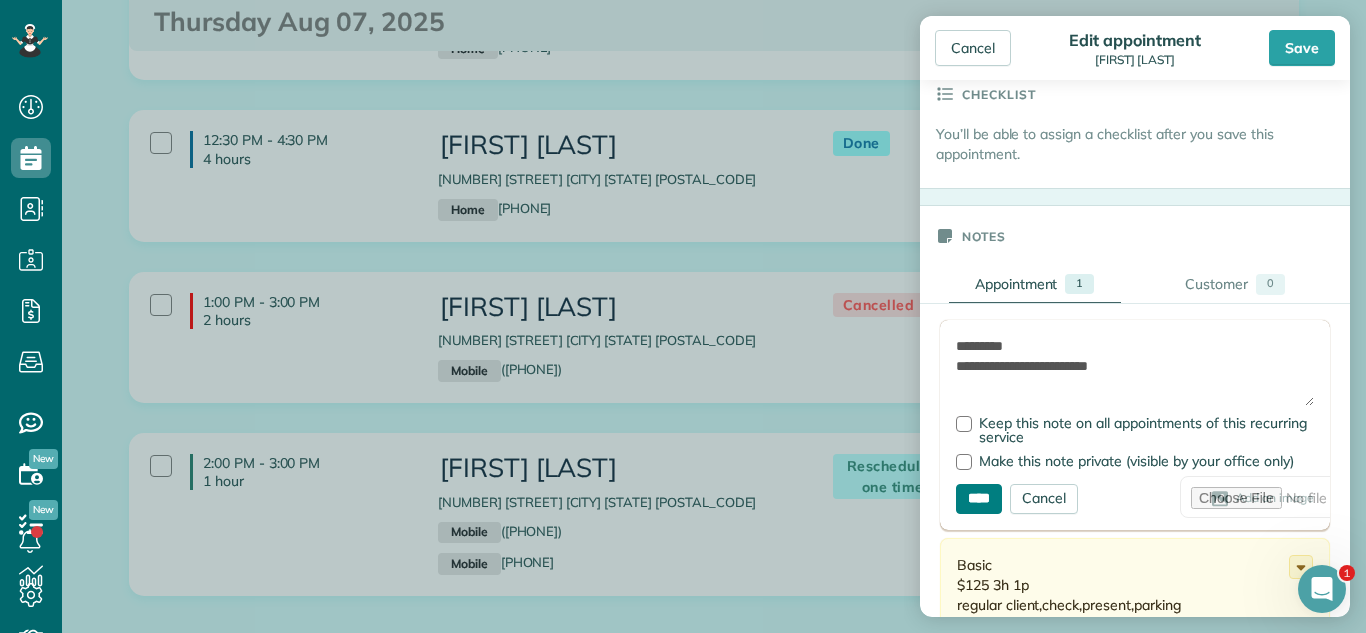 click on "****" at bounding box center [979, 499] 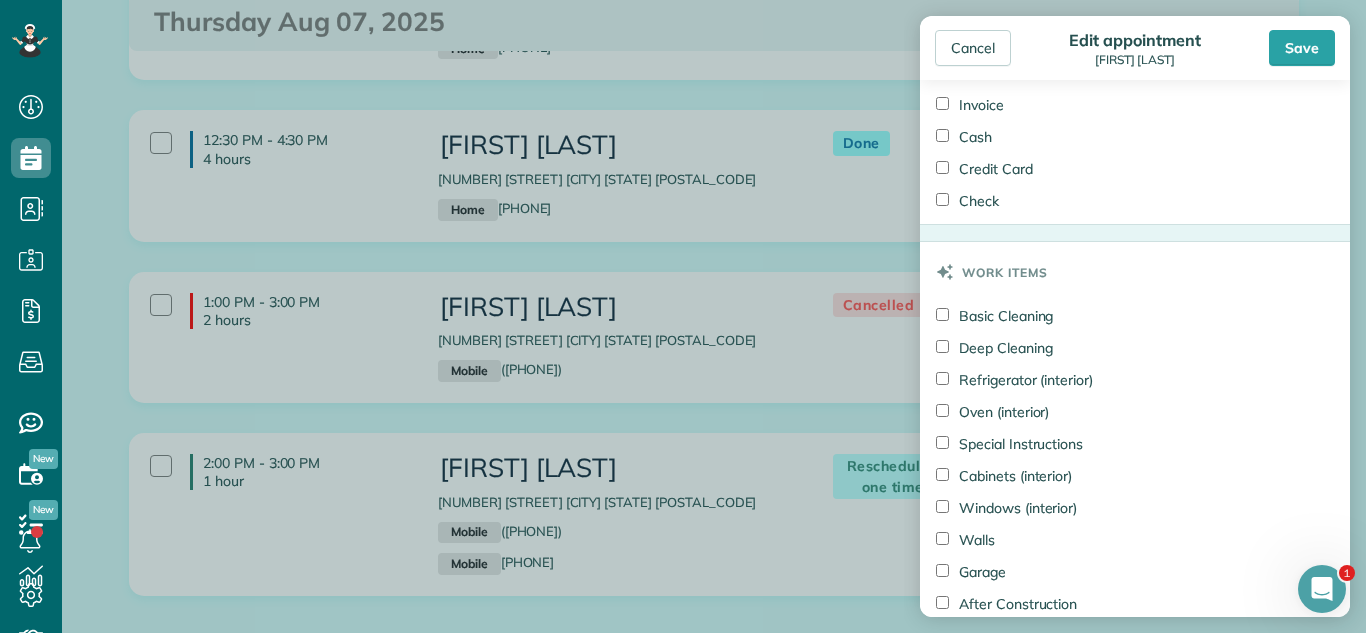 click on "Basic Cleaning" at bounding box center (994, 316) 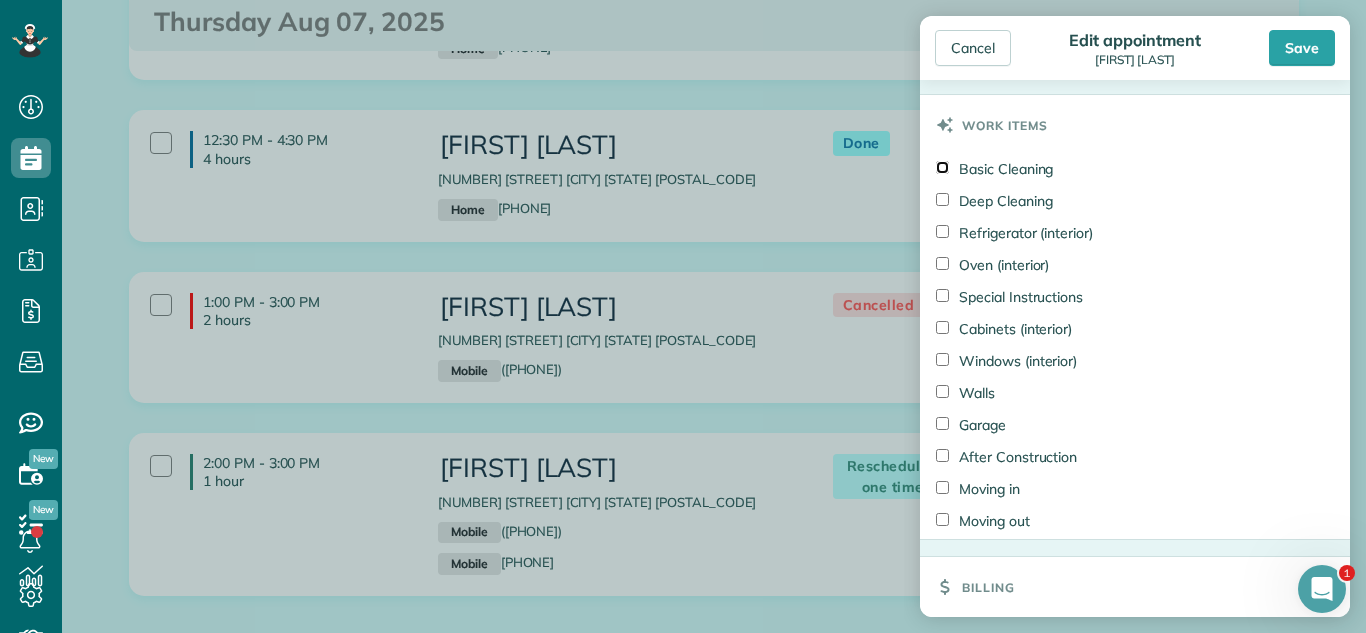 scroll, scrollTop: 1633, scrollLeft: 0, axis: vertical 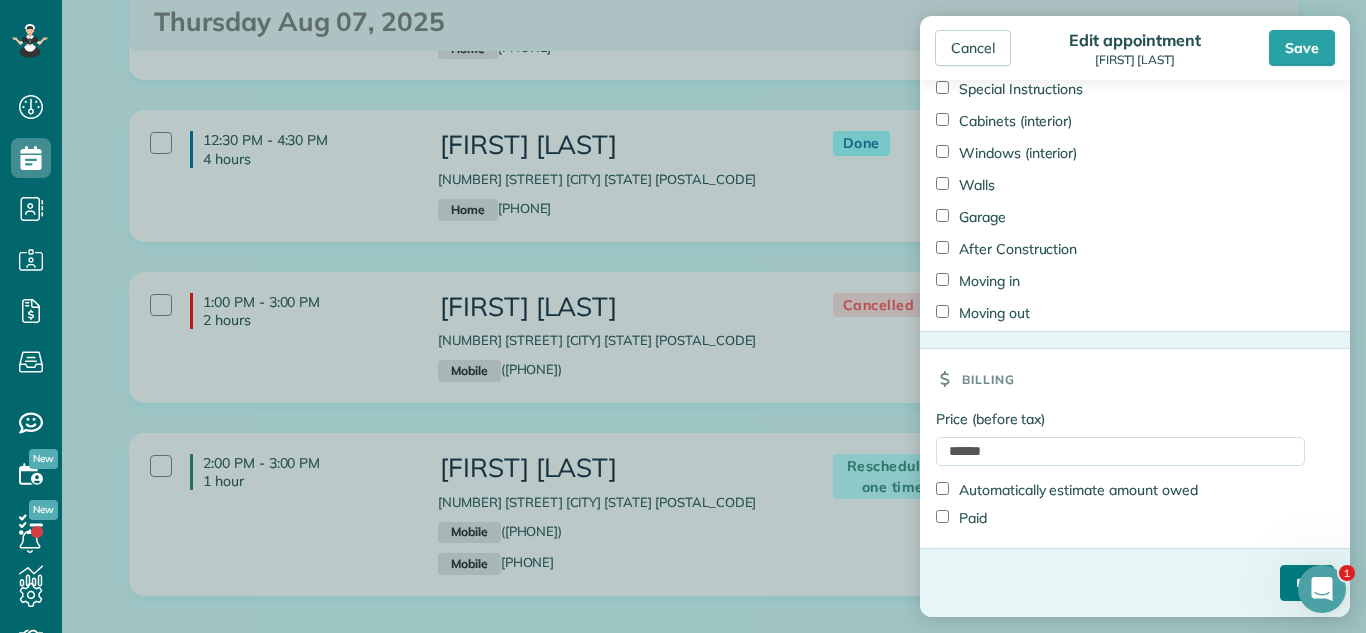 click on "****" at bounding box center [1307, 583] 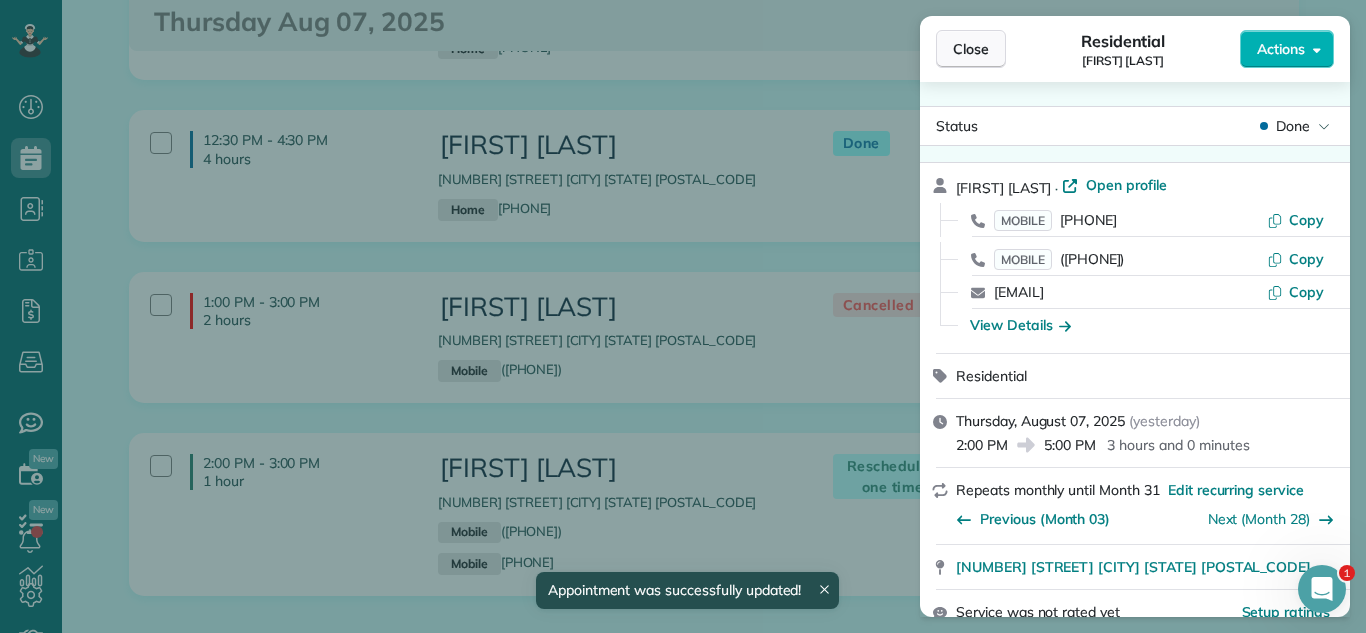 click on "Close" at bounding box center [971, 49] 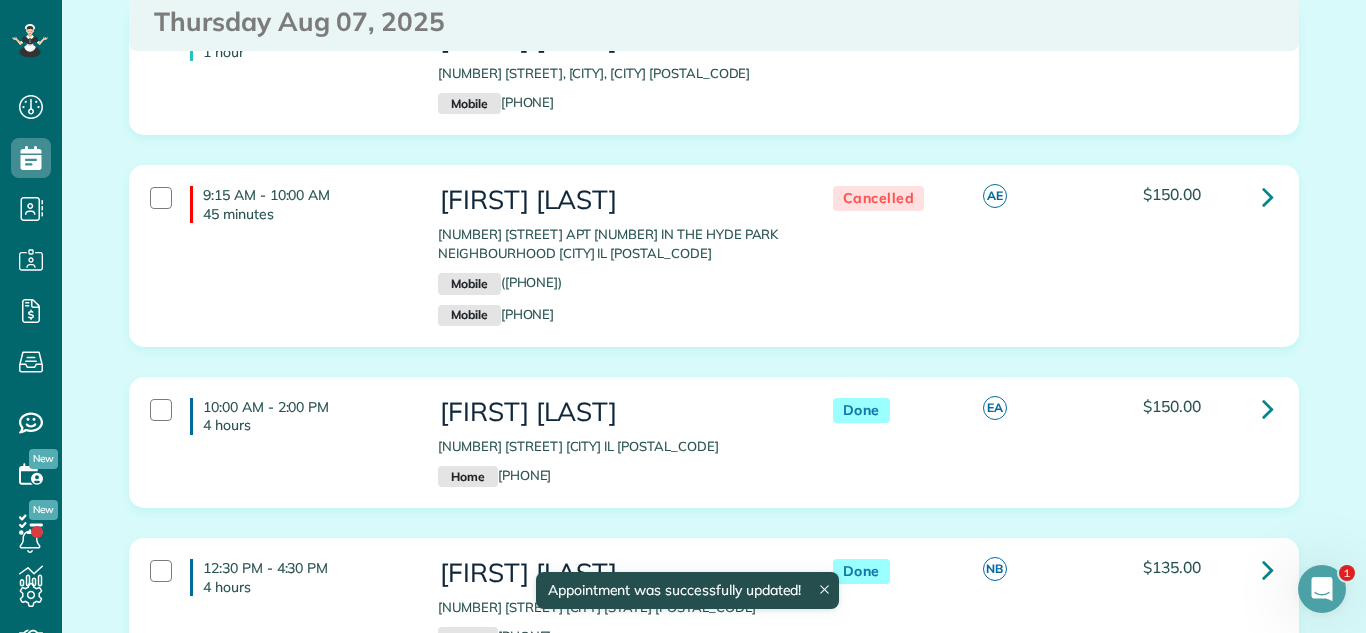 scroll, scrollTop: 1333, scrollLeft: 0, axis: vertical 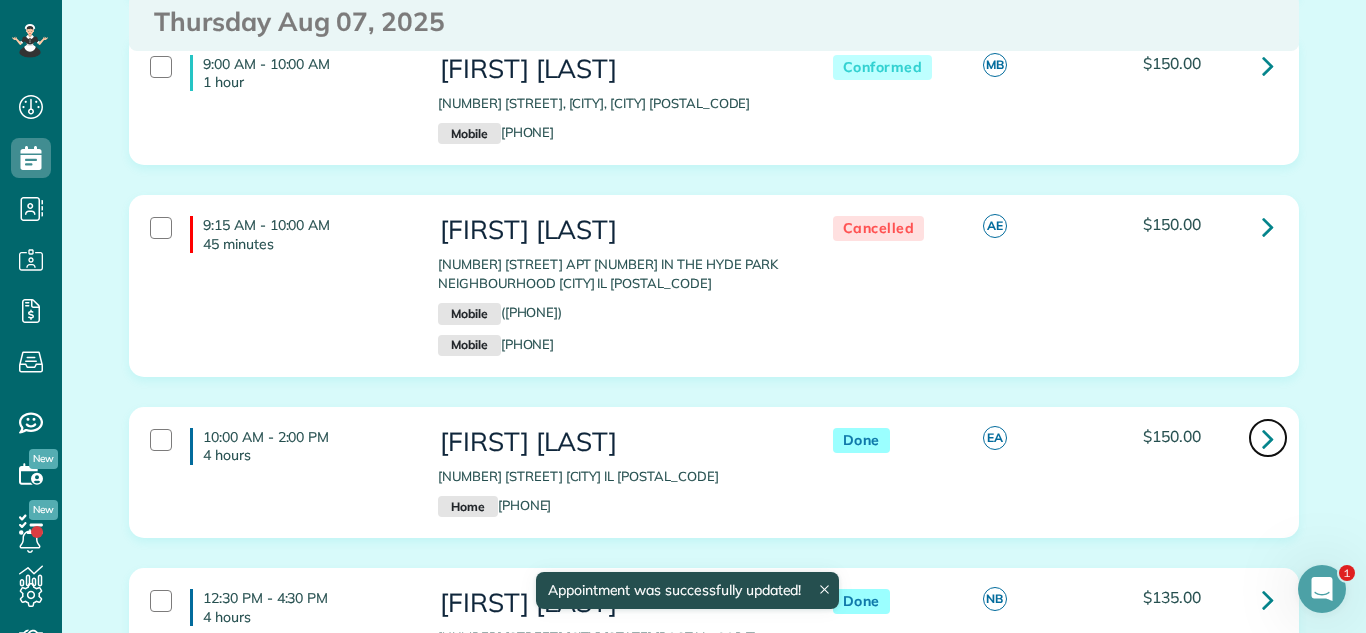 click at bounding box center (1268, 438) 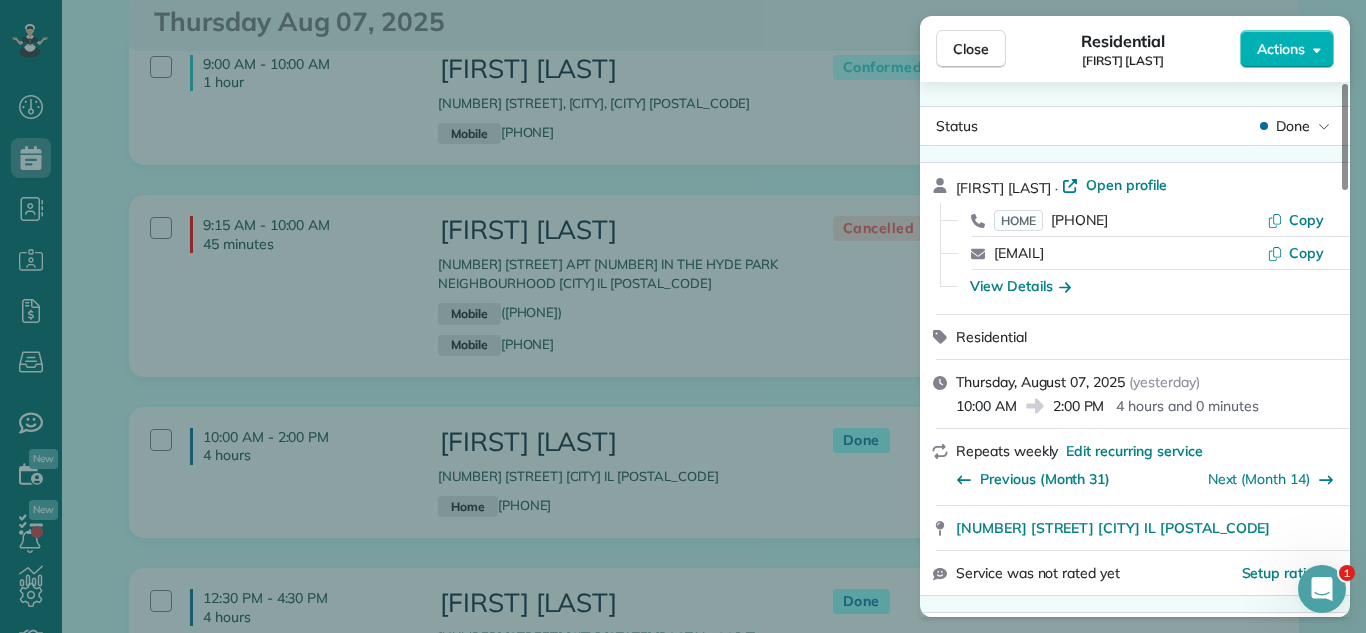 click on "Previous (Month 31)" at bounding box center [1033, 476] 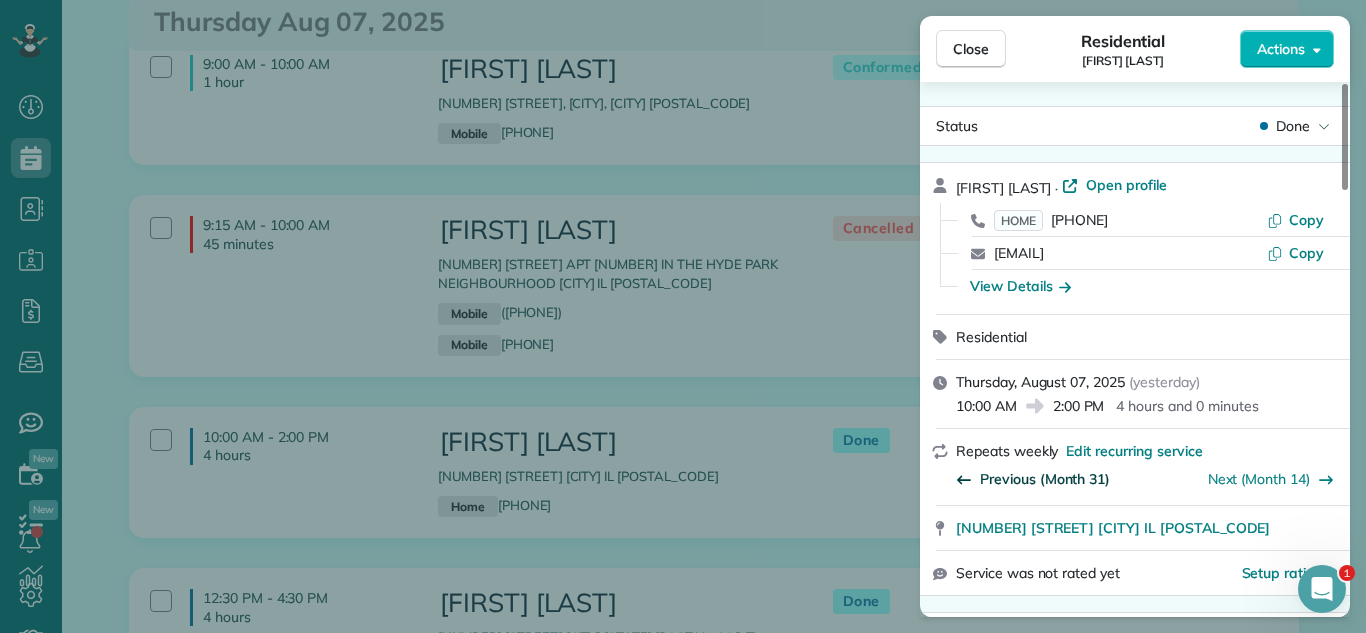 click on "Previous (Month 31)" at bounding box center [1045, 479] 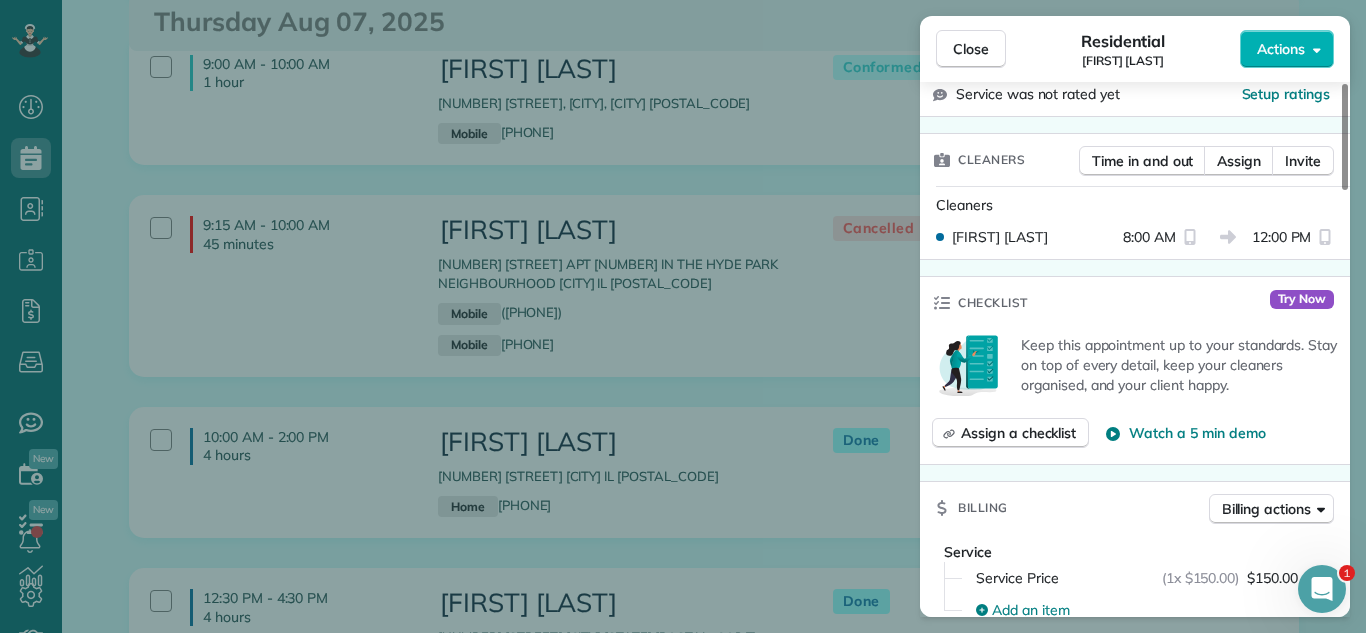 scroll, scrollTop: 480, scrollLeft: 0, axis: vertical 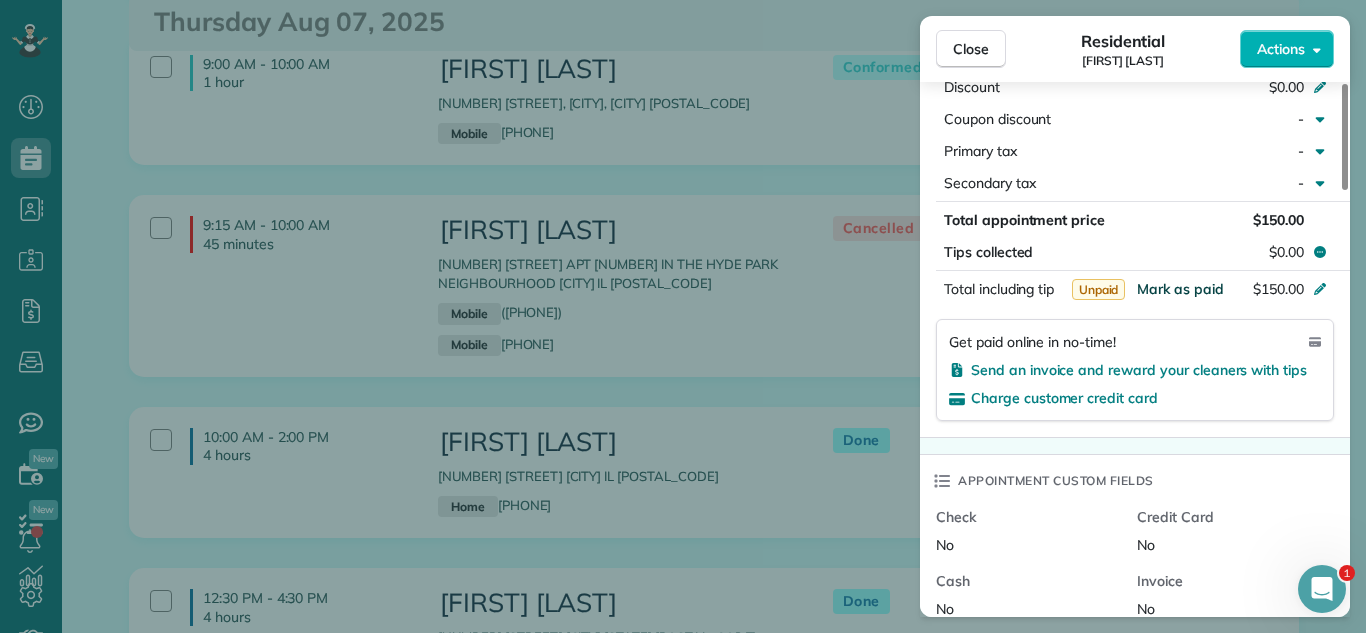click on "Mark as paid" at bounding box center [1180, 289] 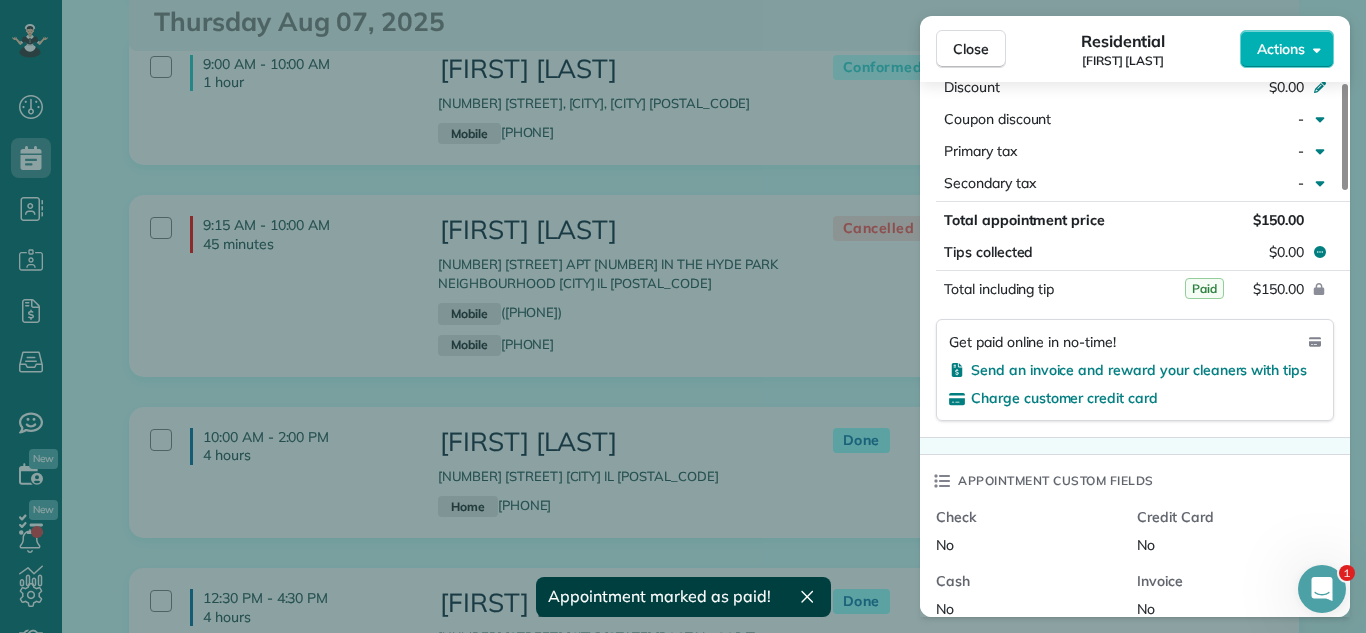 click on "Close" at bounding box center (971, 49) 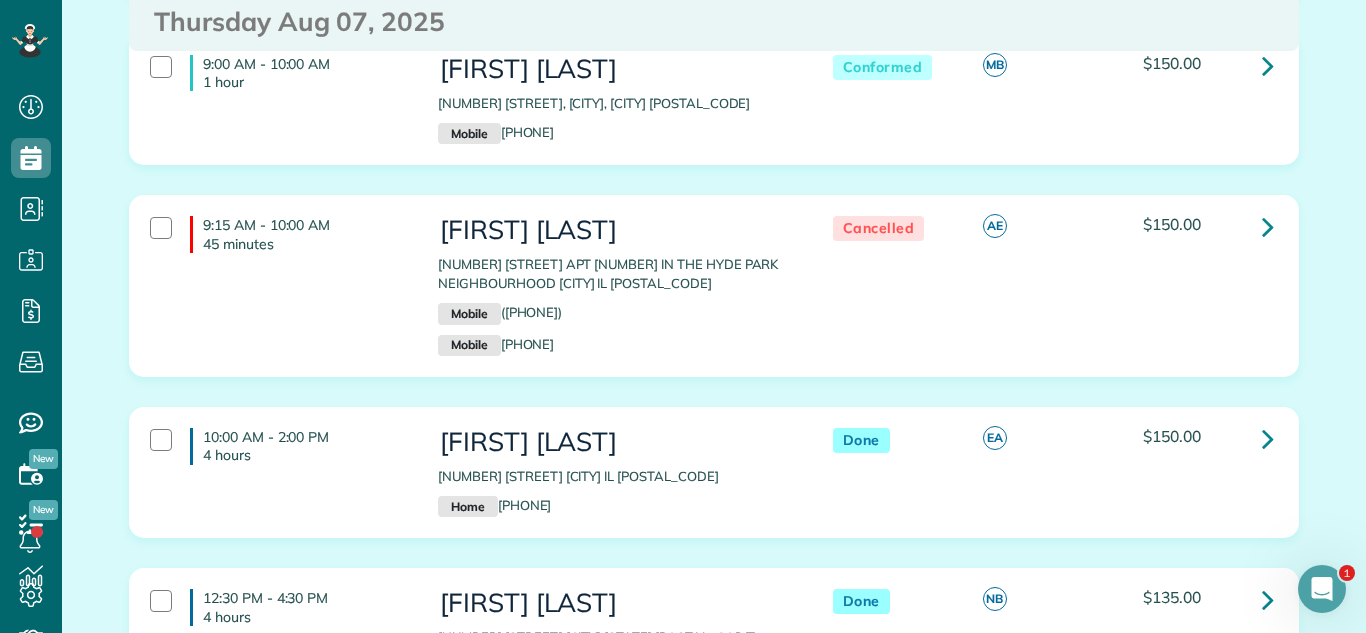 drag, startPoint x: 428, startPoint y: 467, endPoint x: 694, endPoint y: 482, distance: 266.4226 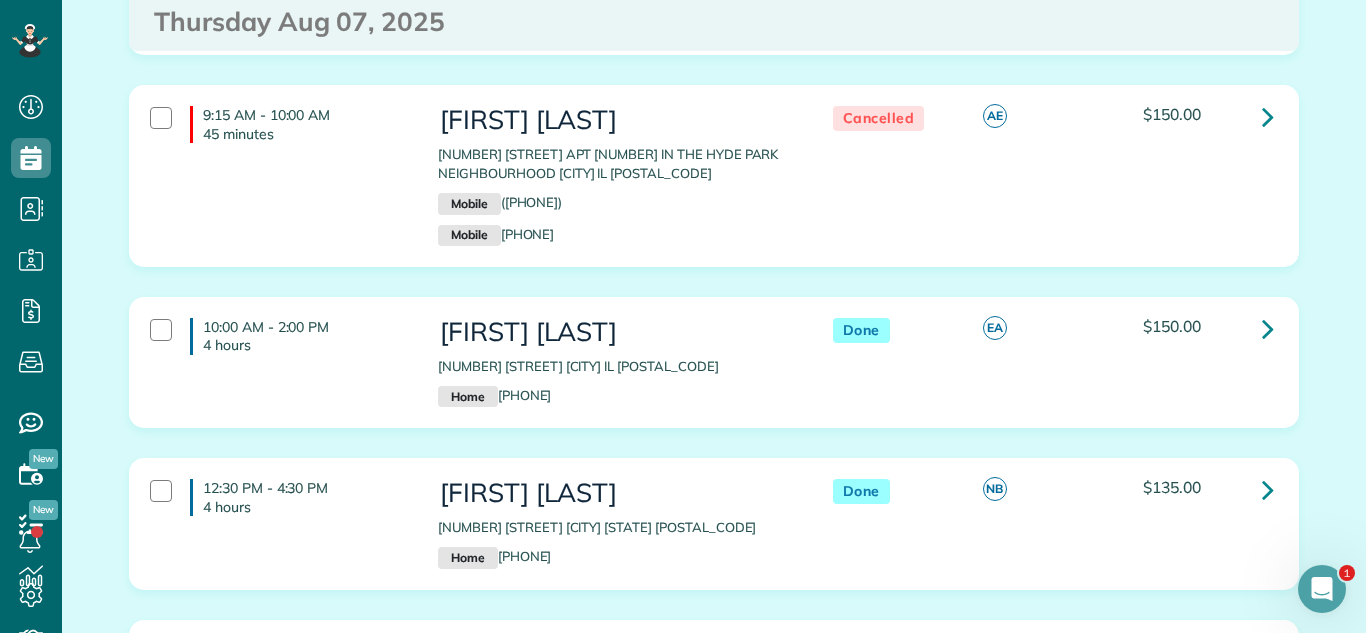 scroll, scrollTop: 1468, scrollLeft: 0, axis: vertical 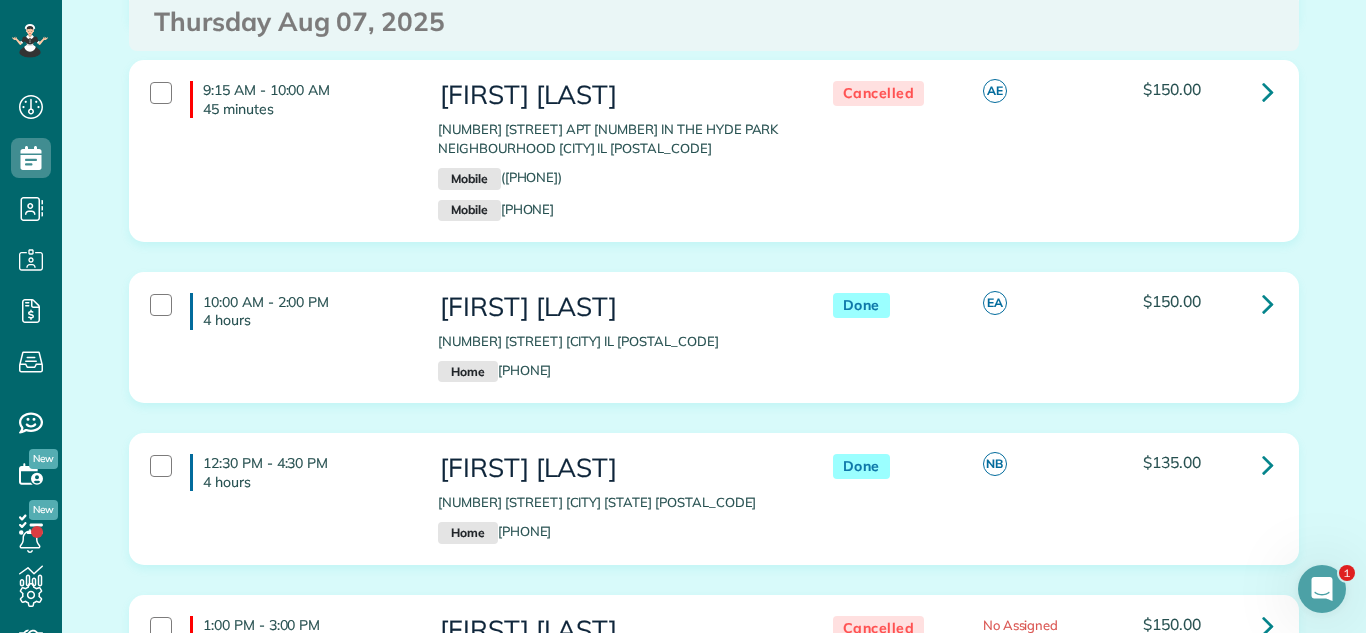 drag, startPoint x: 438, startPoint y: 498, endPoint x: 696, endPoint y: 500, distance: 258.00775 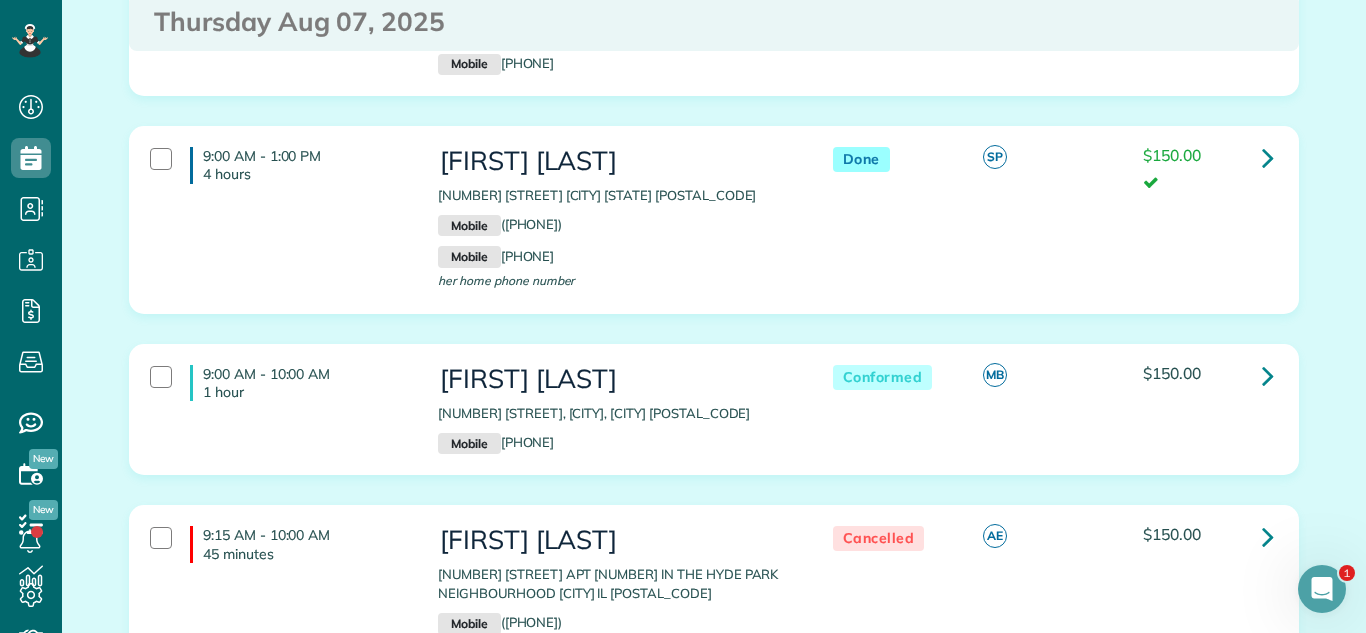 scroll, scrollTop: 1021, scrollLeft: 0, axis: vertical 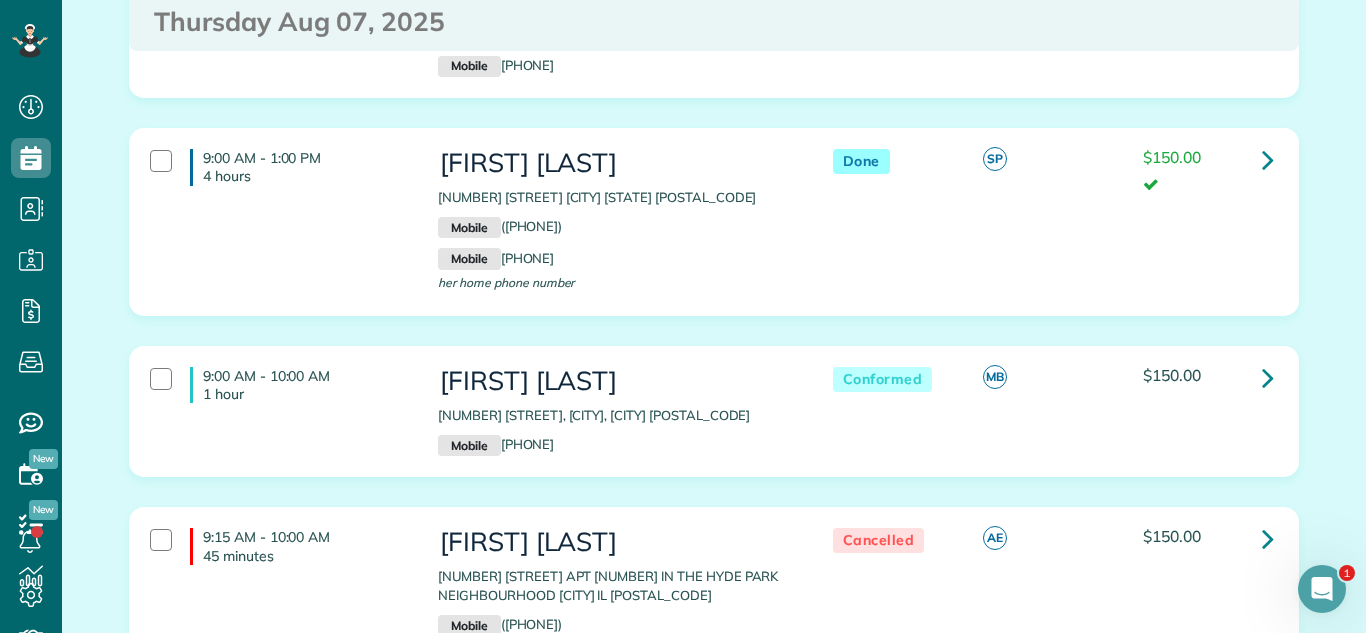 click on "8:30 AM - 8:45 AM
1 hour
[FIRST] [LAST]
[NUMBER] [STREET], [CITY], [CITY] [POSTAL_CODE]
Mobile
[PHONE]
Conformed
MB
$150.00" at bounding box center [714, 411] 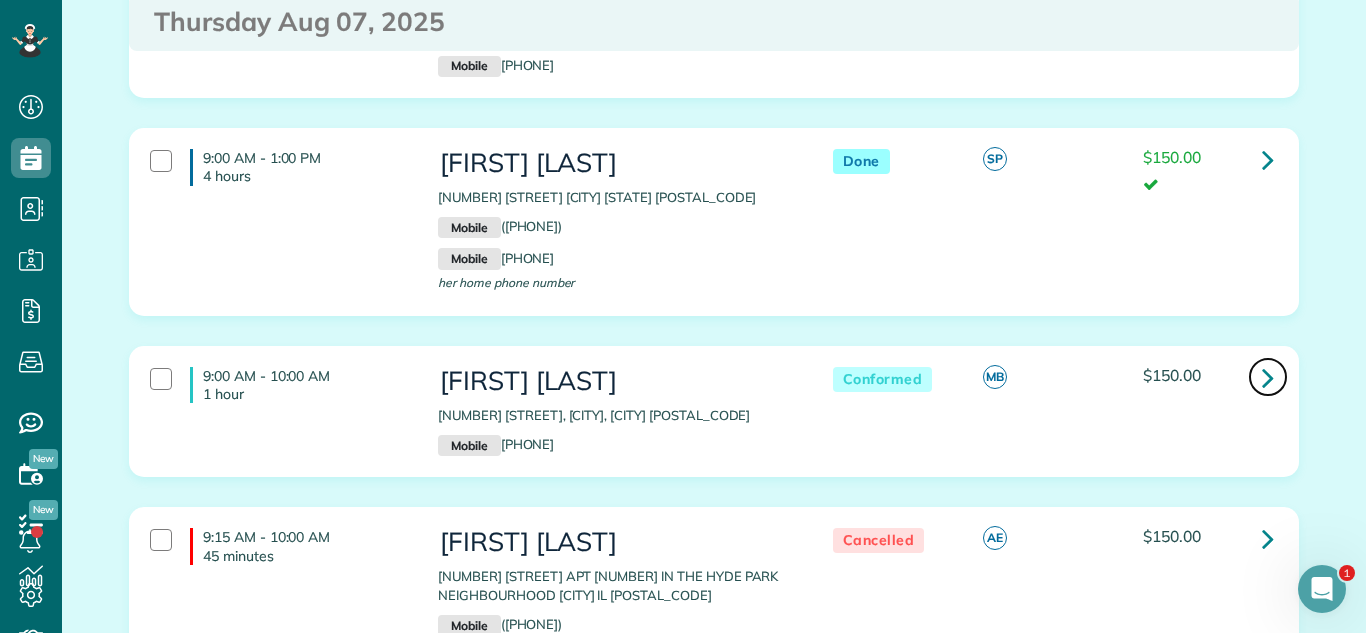 click at bounding box center [1268, 377] 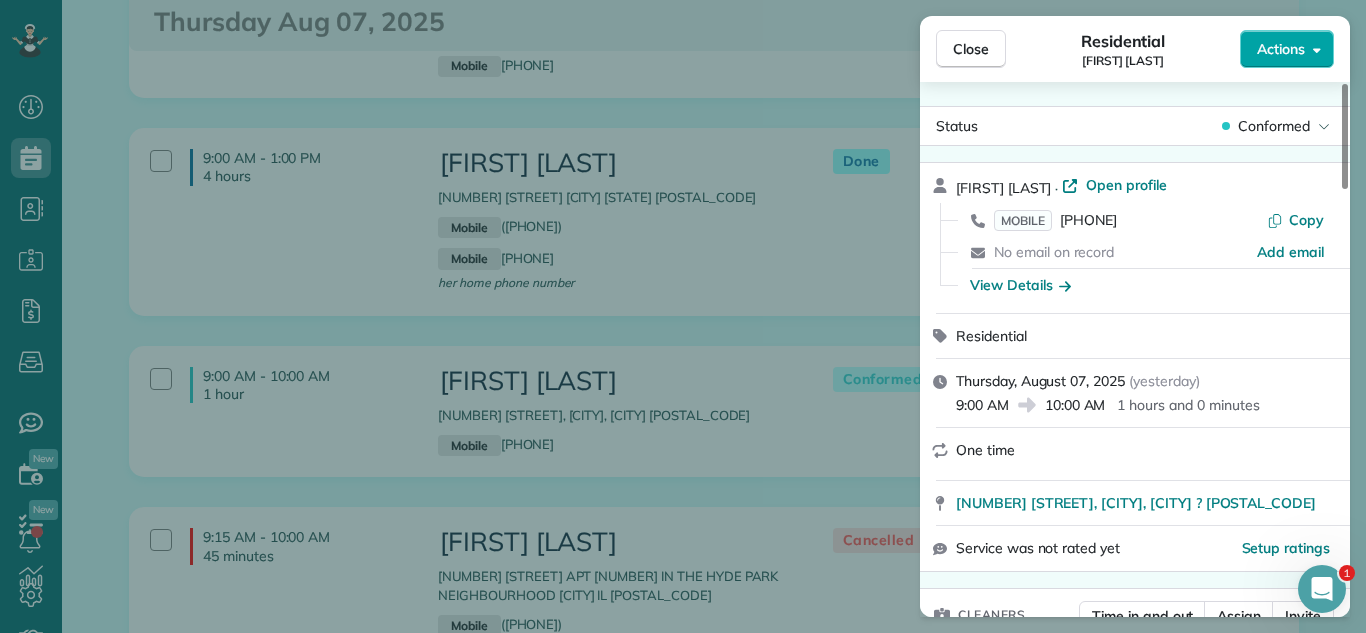 click on "Actions" at bounding box center (1281, 49) 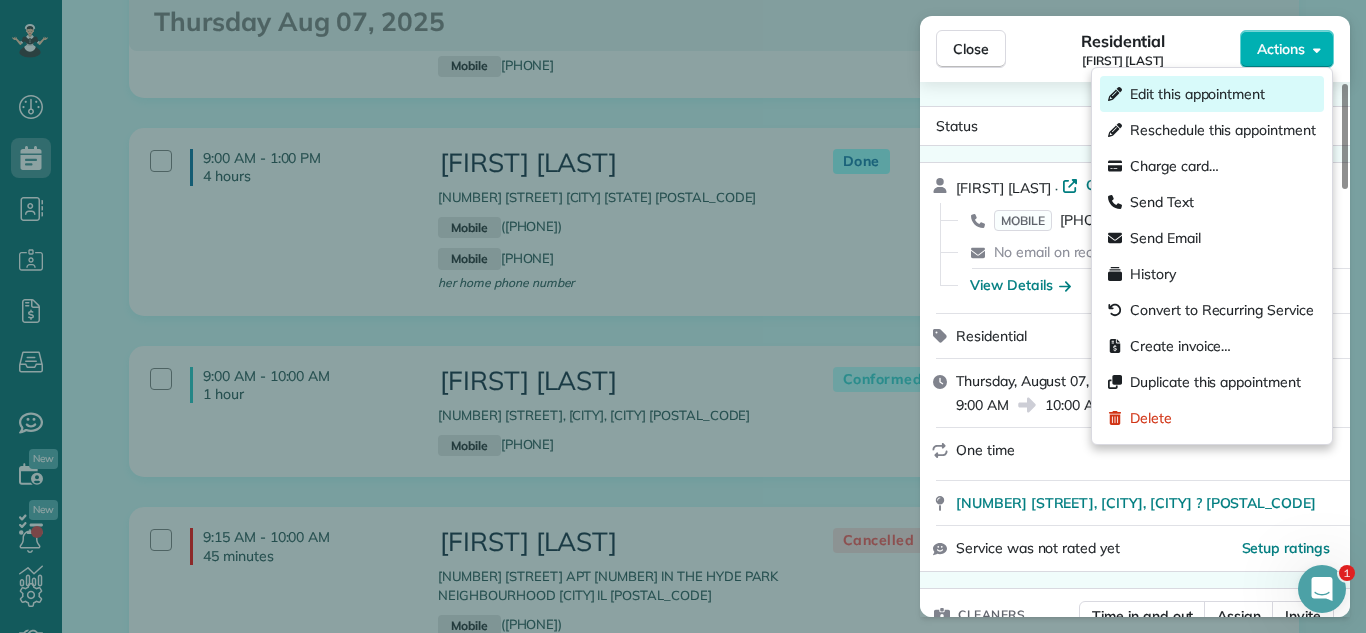 click on "Edit this appointment" at bounding box center [1197, 94] 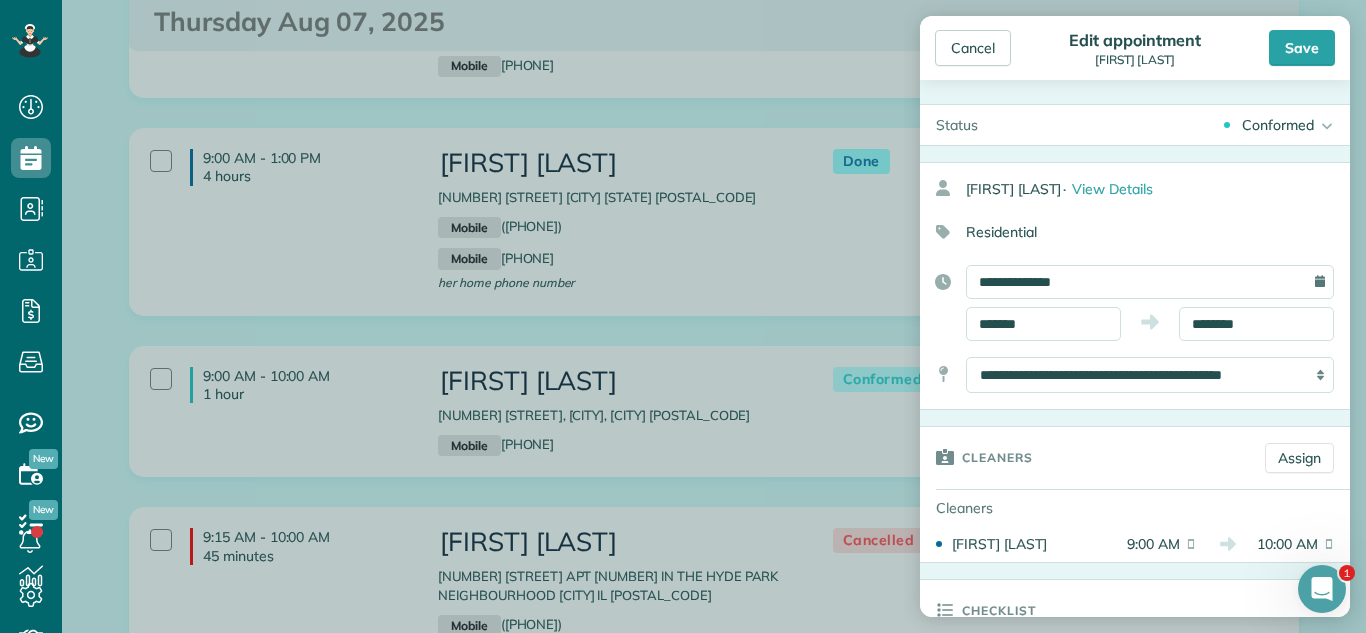 drag, startPoint x: 1315, startPoint y: 128, endPoint x: 1136, endPoint y: 253, distance: 218.32544 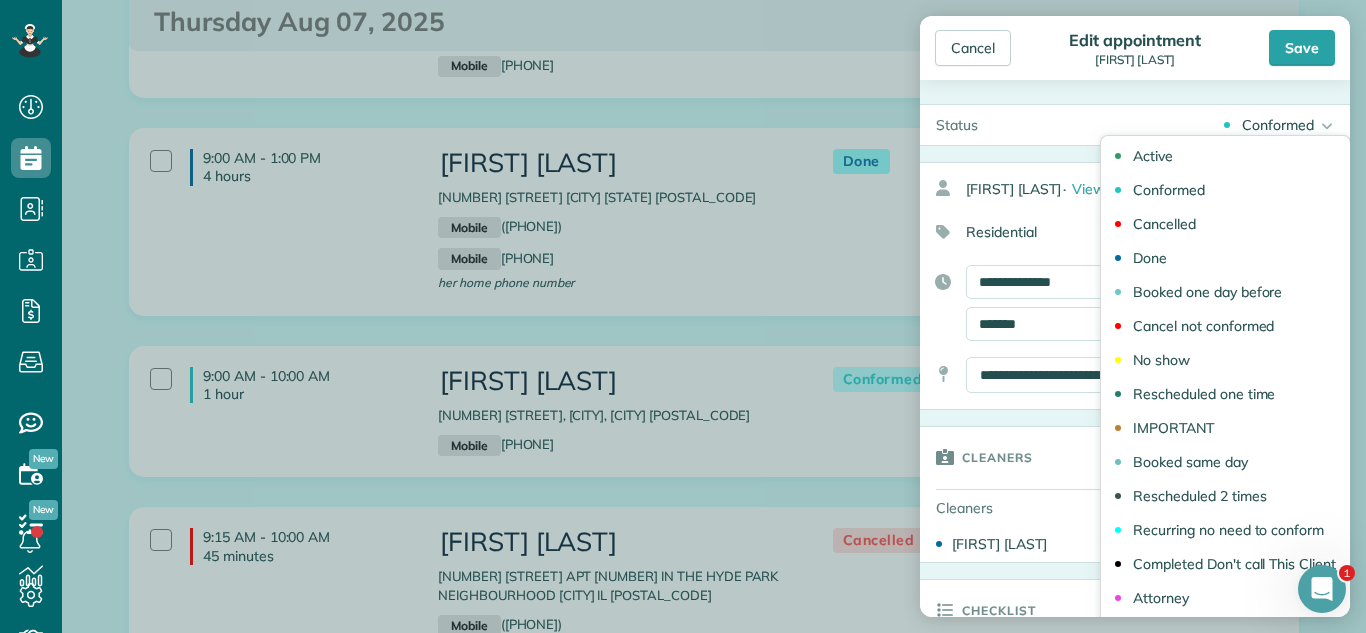 drag, startPoint x: 1164, startPoint y: 262, endPoint x: 1151, endPoint y: 381, distance: 119.70798 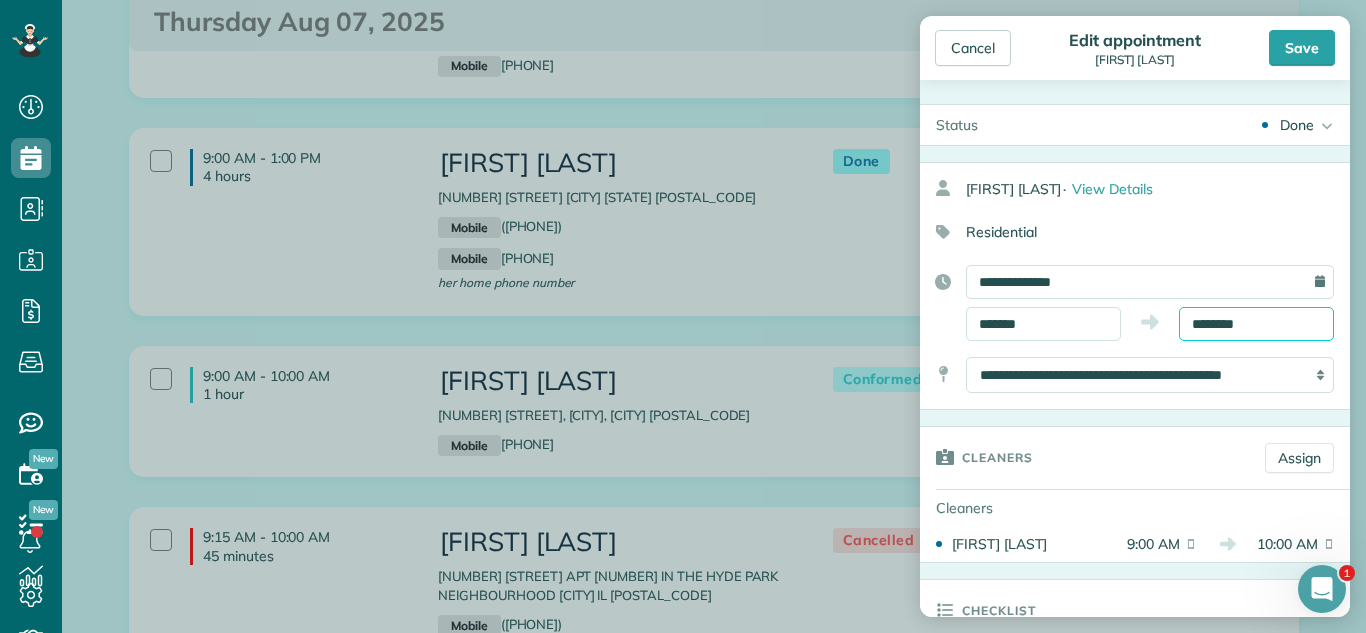 click on "Dashboard
Scheduling
Calendar View
List View
Dispatch View - Weekly scheduling (Beta)" at bounding box center [683, 316] 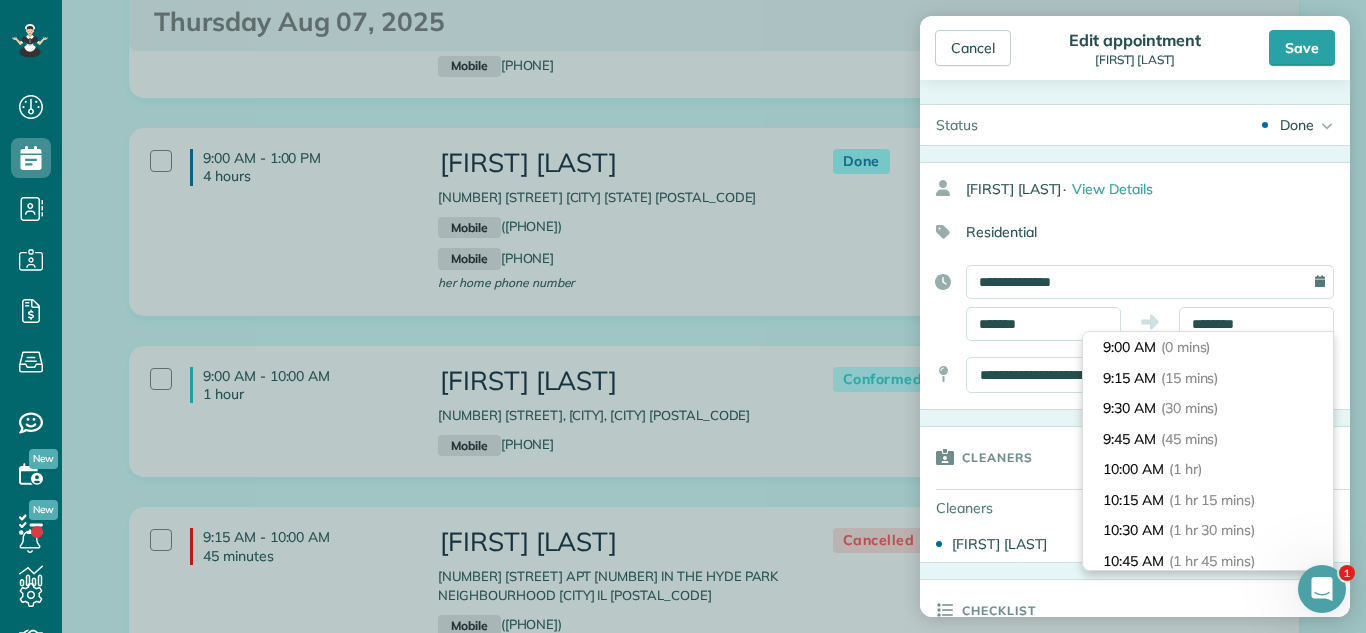 scroll, scrollTop: 92, scrollLeft: 0, axis: vertical 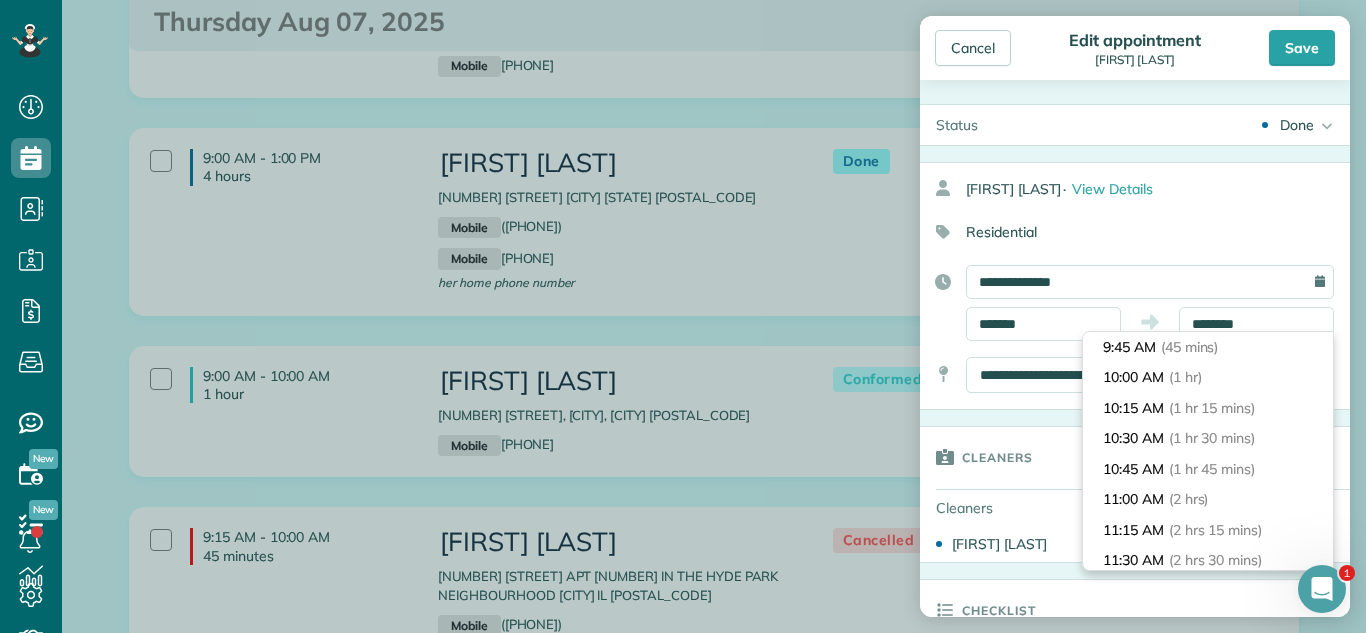 click on "Dashboard
Scheduling
Calendar View
List View
Dispatch View - Weekly scheduling (Beta)" at bounding box center [683, 316] 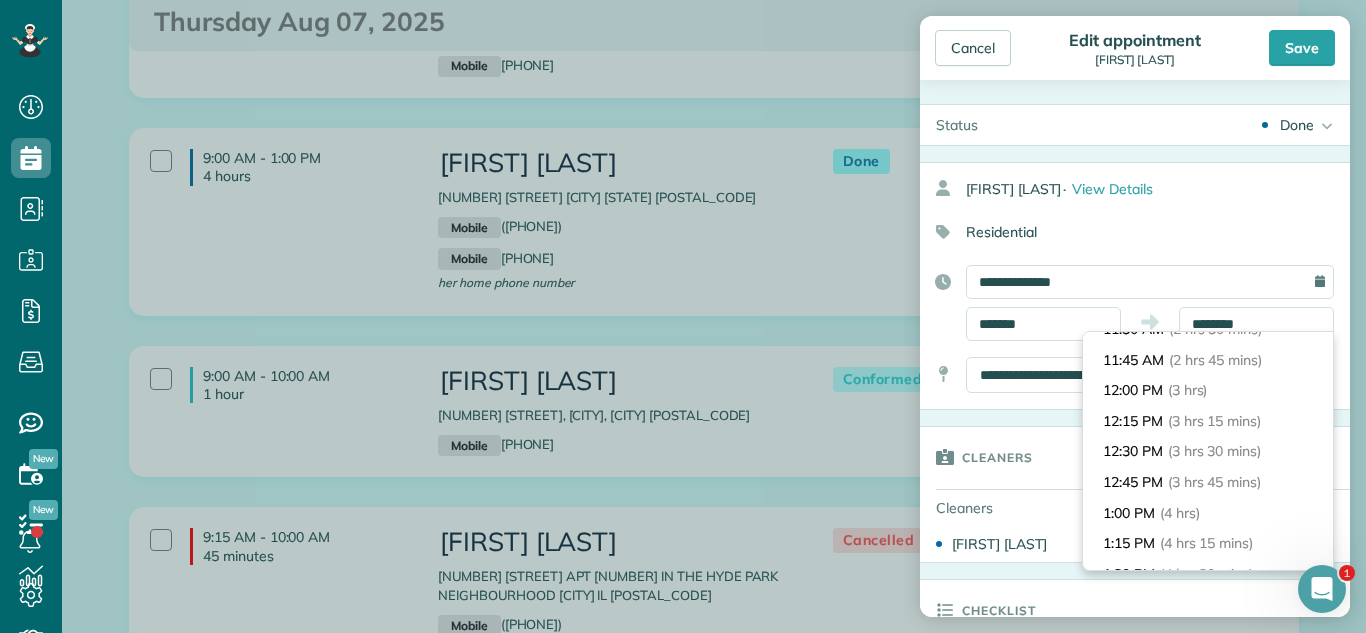 scroll, scrollTop: 339, scrollLeft: 0, axis: vertical 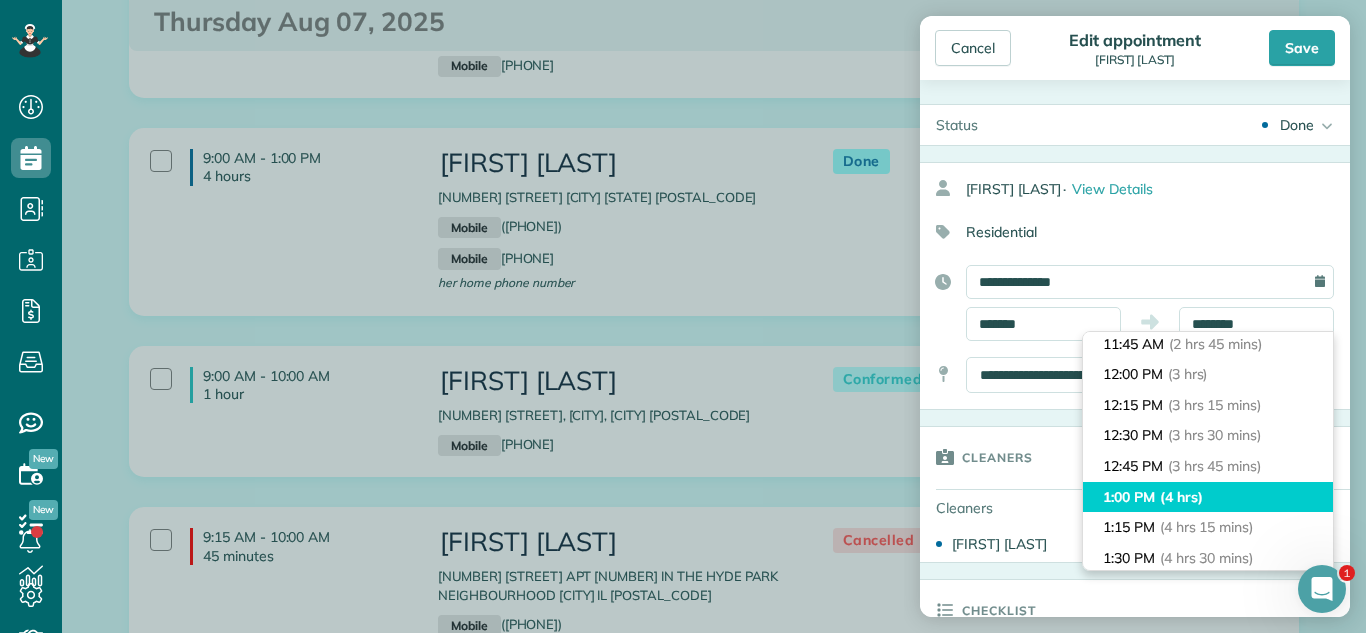 type on "*******" 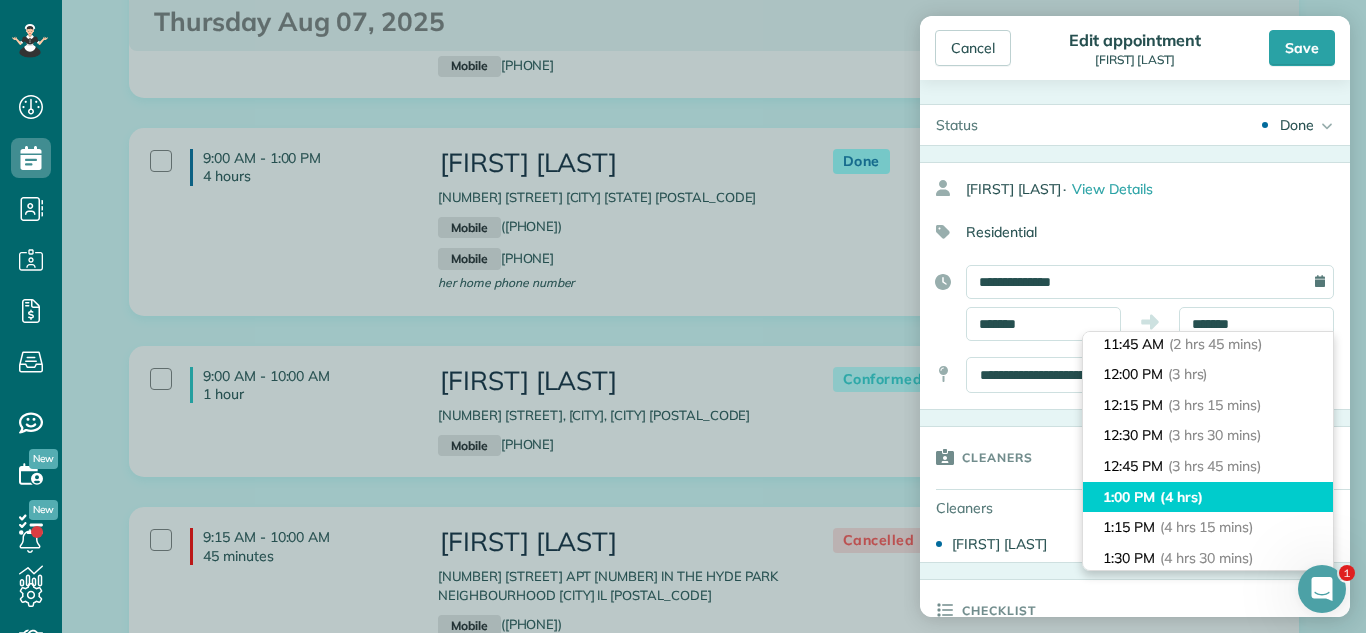 click on "1:00 PM (4 hrs)" at bounding box center (1208, 497) 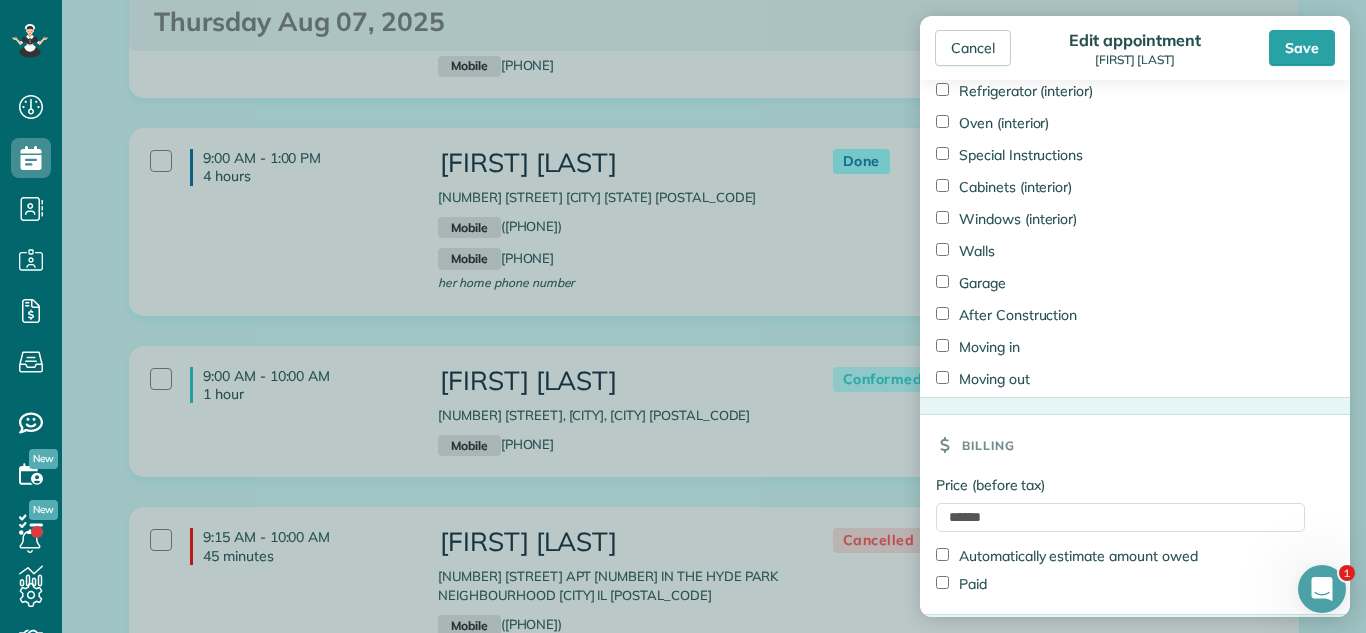 scroll, scrollTop: 1593, scrollLeft: 0, axis: vertical 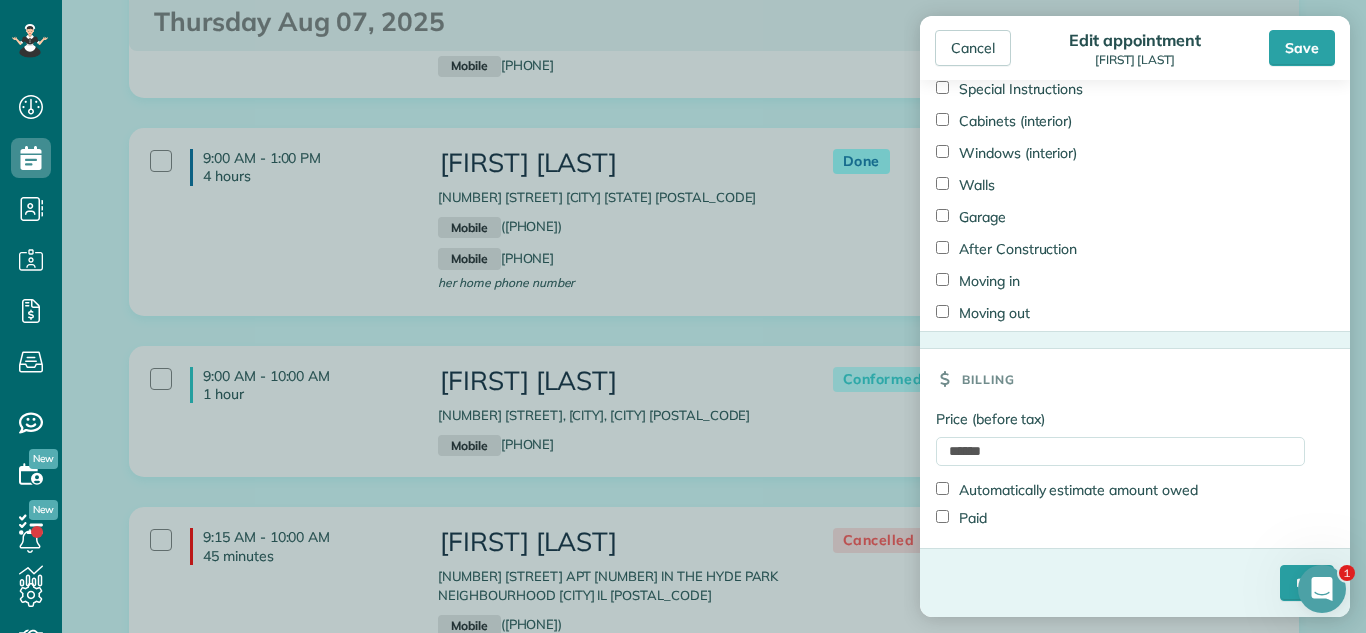click on "Price (before tax) ******
Automatically estimate amount owed
Paid" at bounding box center (1135, 478) 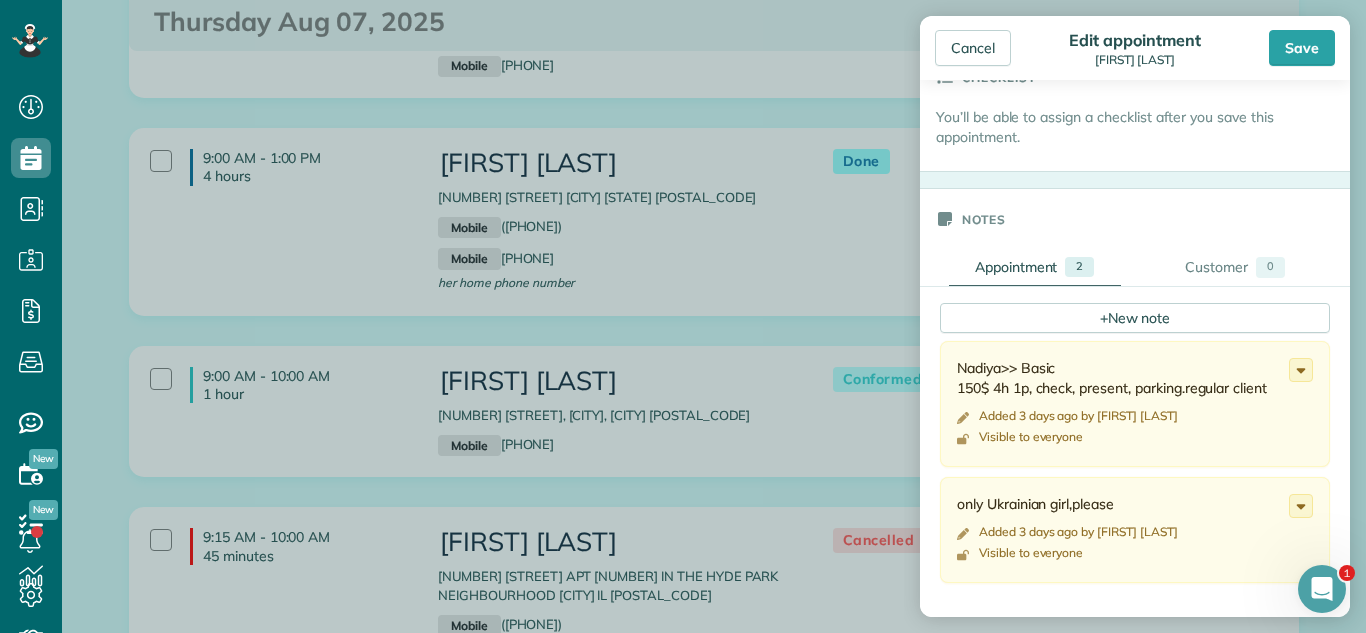 scroll, scrollTop: 185, scrollLeft: 0, axis: vertical 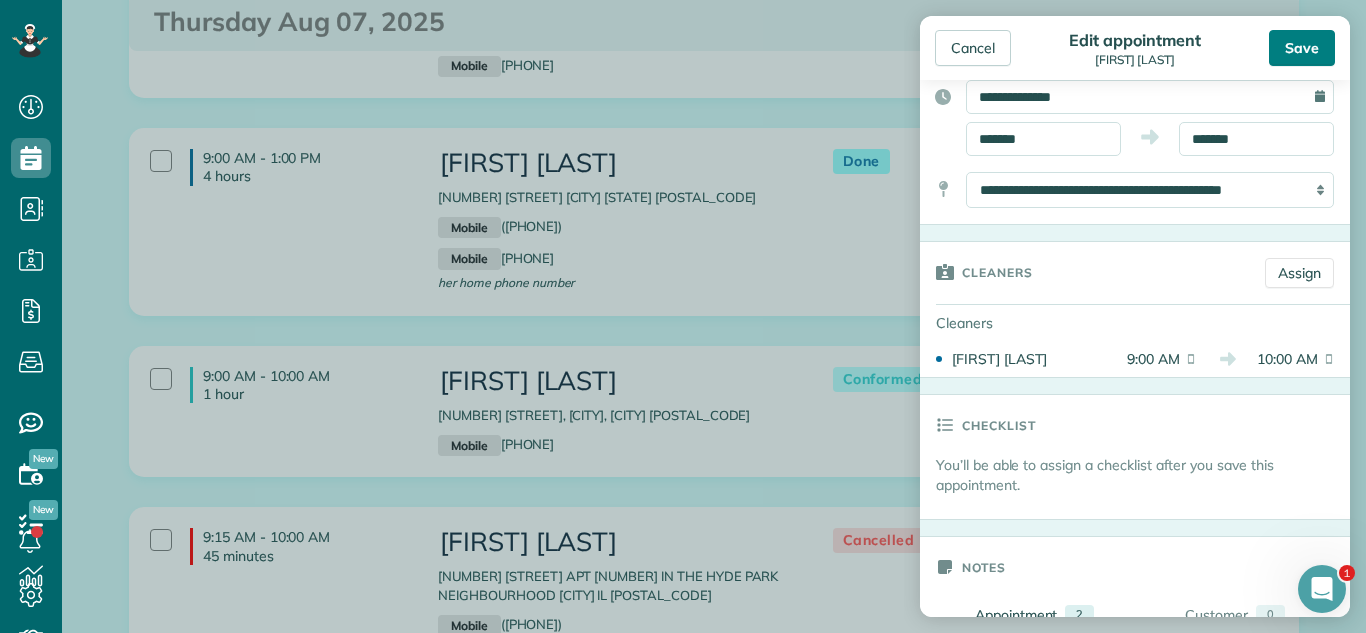 click on "Save" at bounding box center (1302, 48) 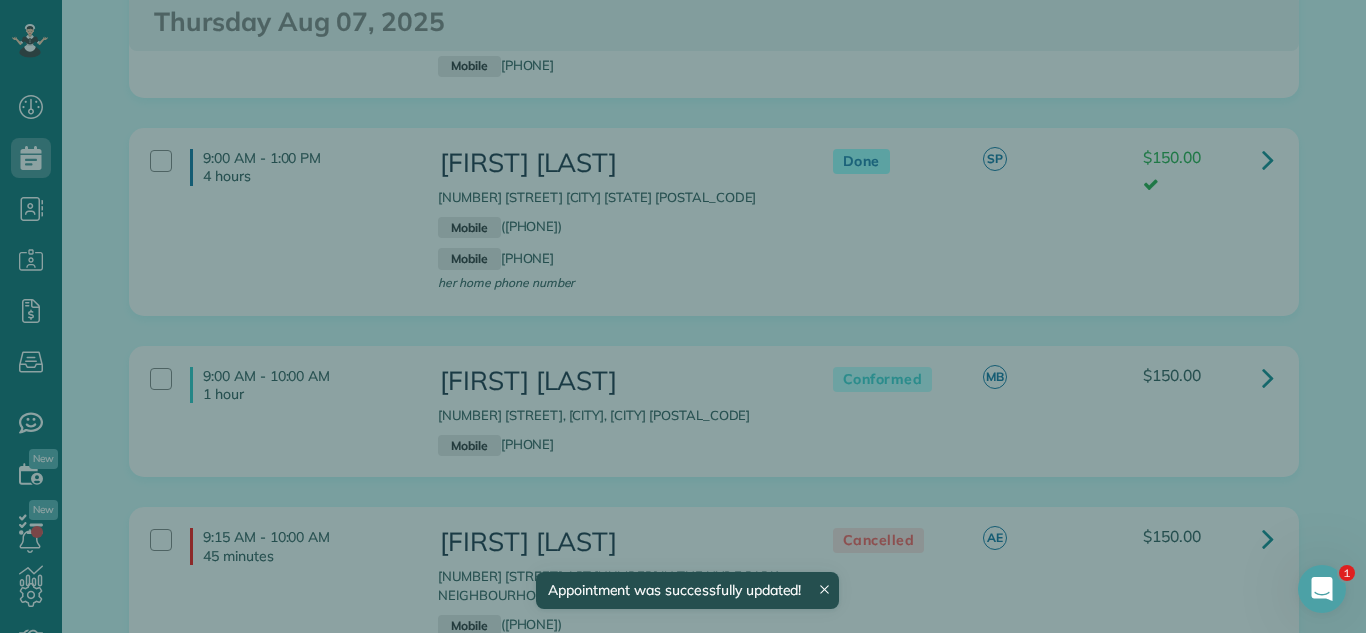 click on "Close" at bounding box center (971, 48) 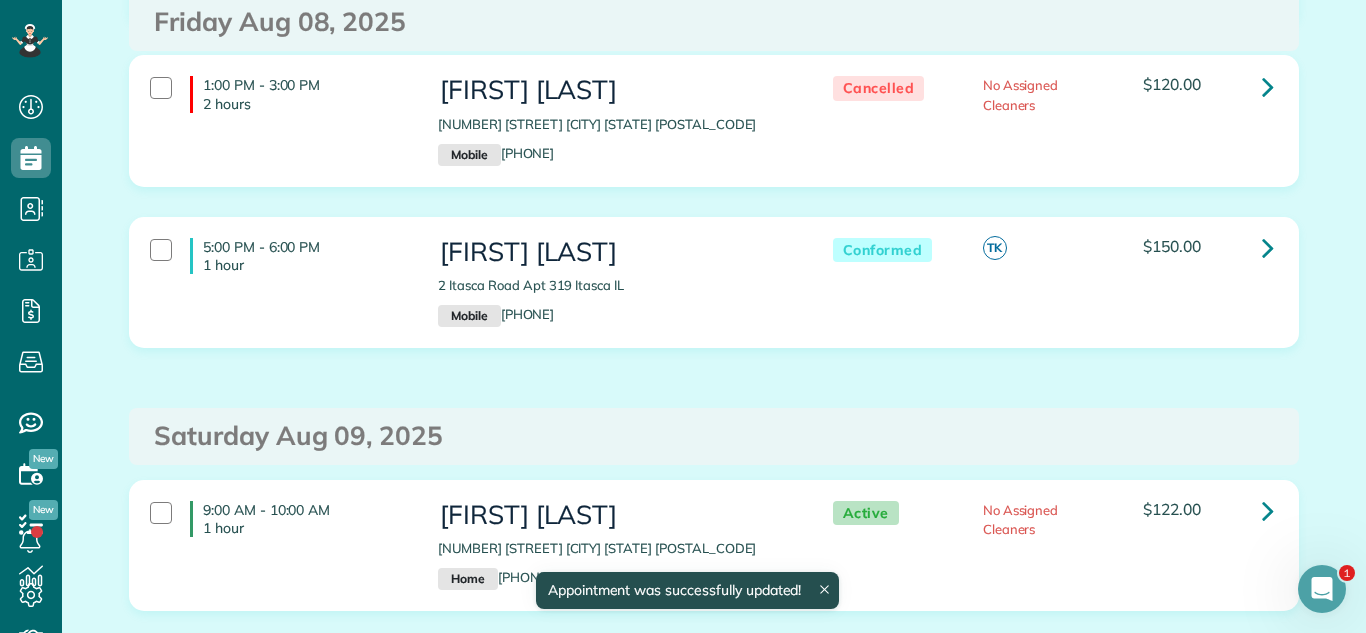 scroll, scrollTop: 3426, scrollLeft: 0, axis: vertical 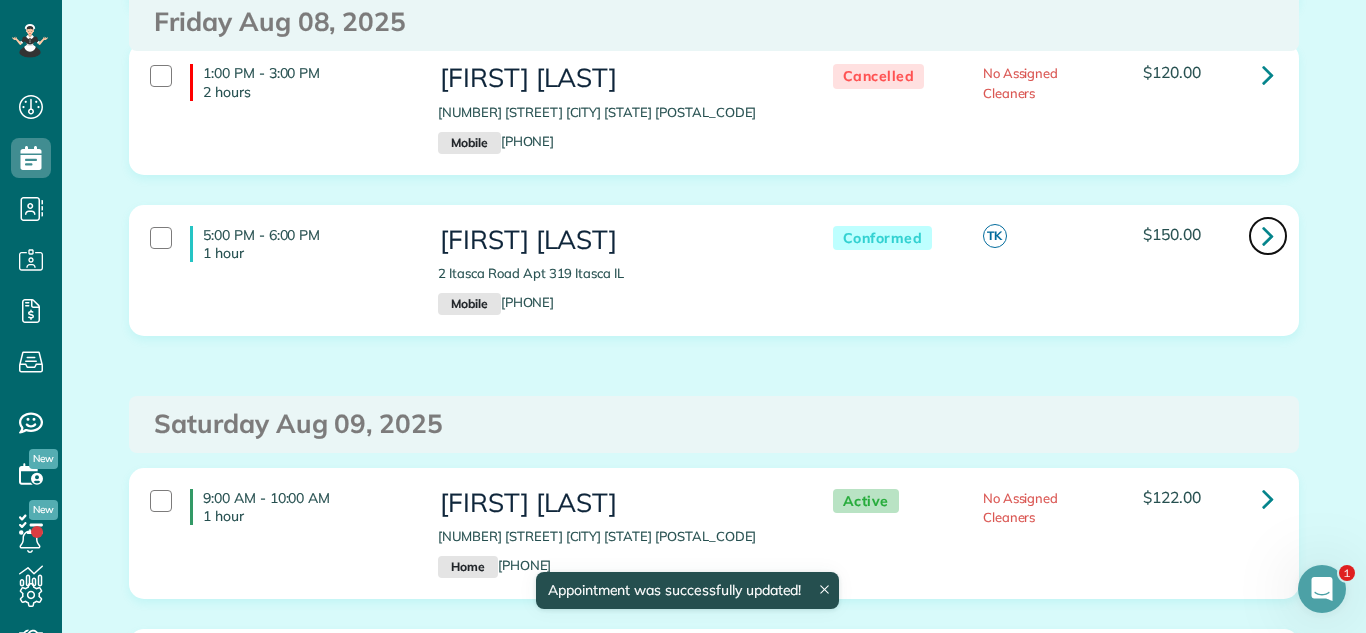 click at bounding box center (1268, 235) 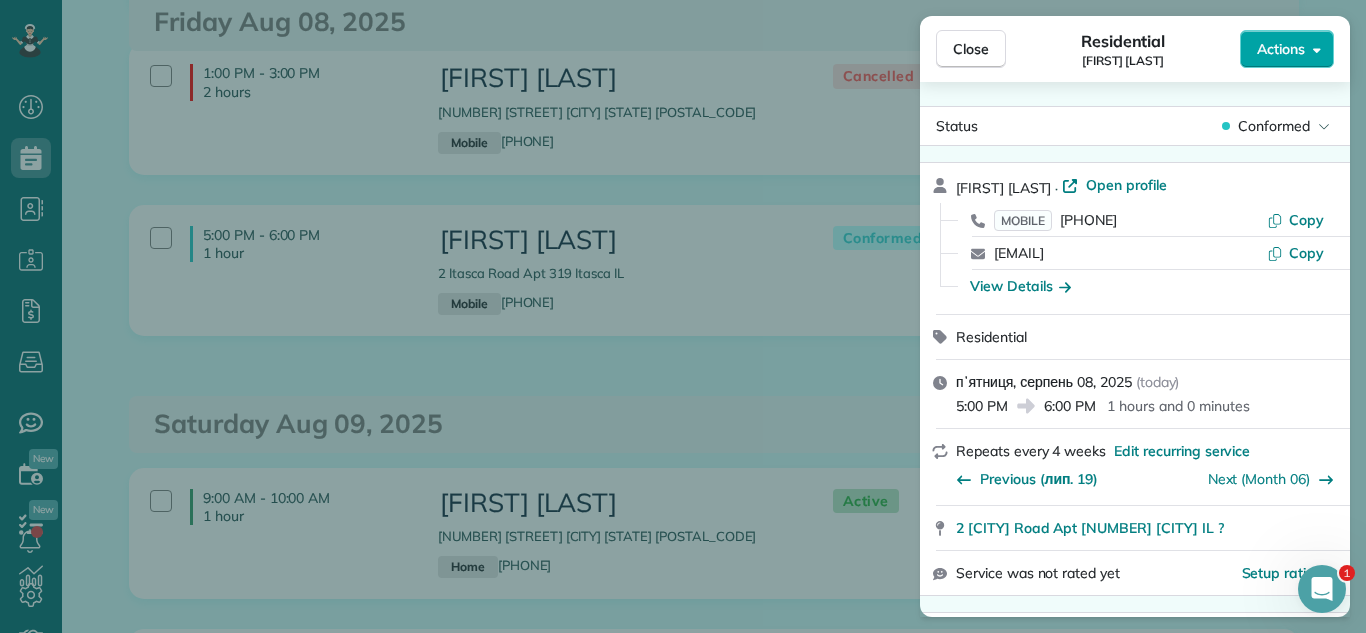 click on "Actions" at bounding box center [1287, 49] 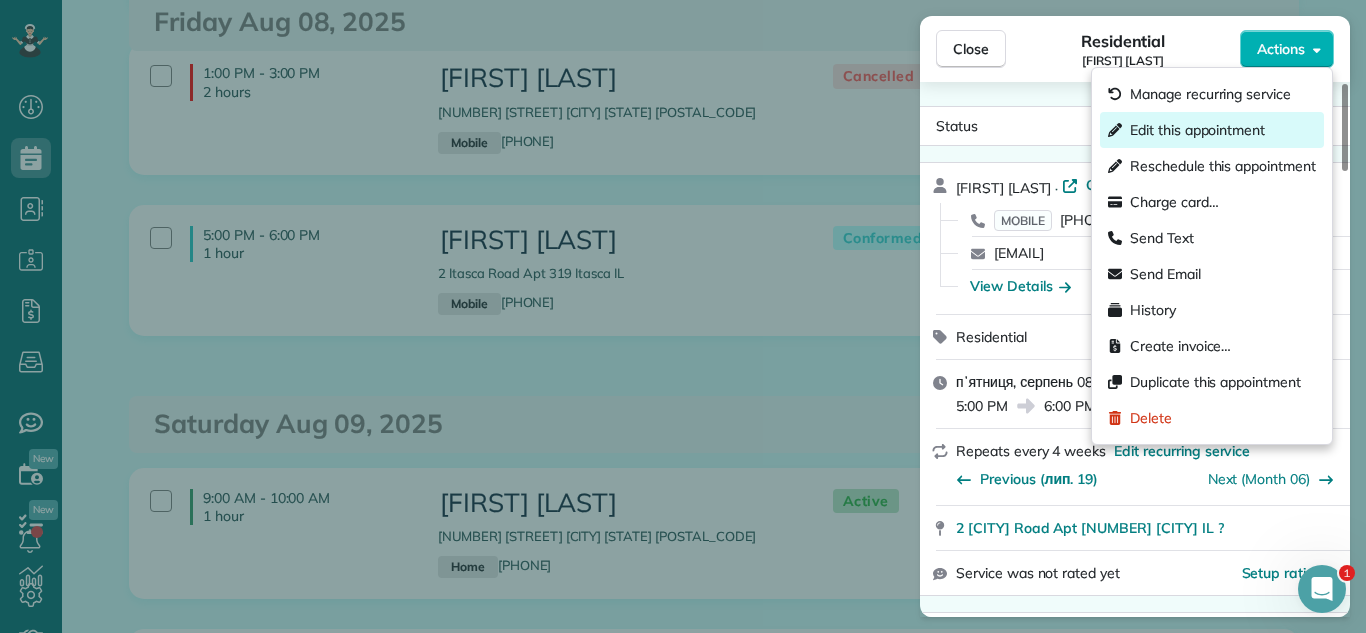 click on "Edit this appointment" at bounding box center (1197, 130) 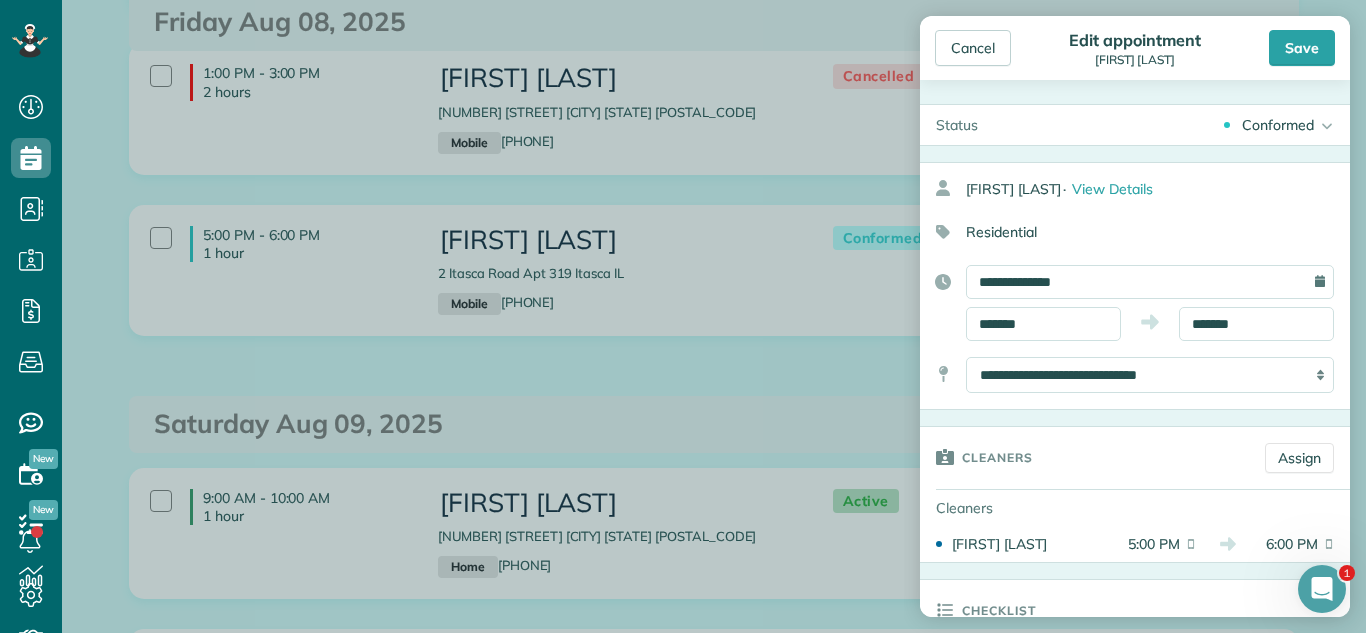 click on "Conformed
Active
Conformed
Cancelled
Done
Booked one day before" at bounding box center [1172, 125] 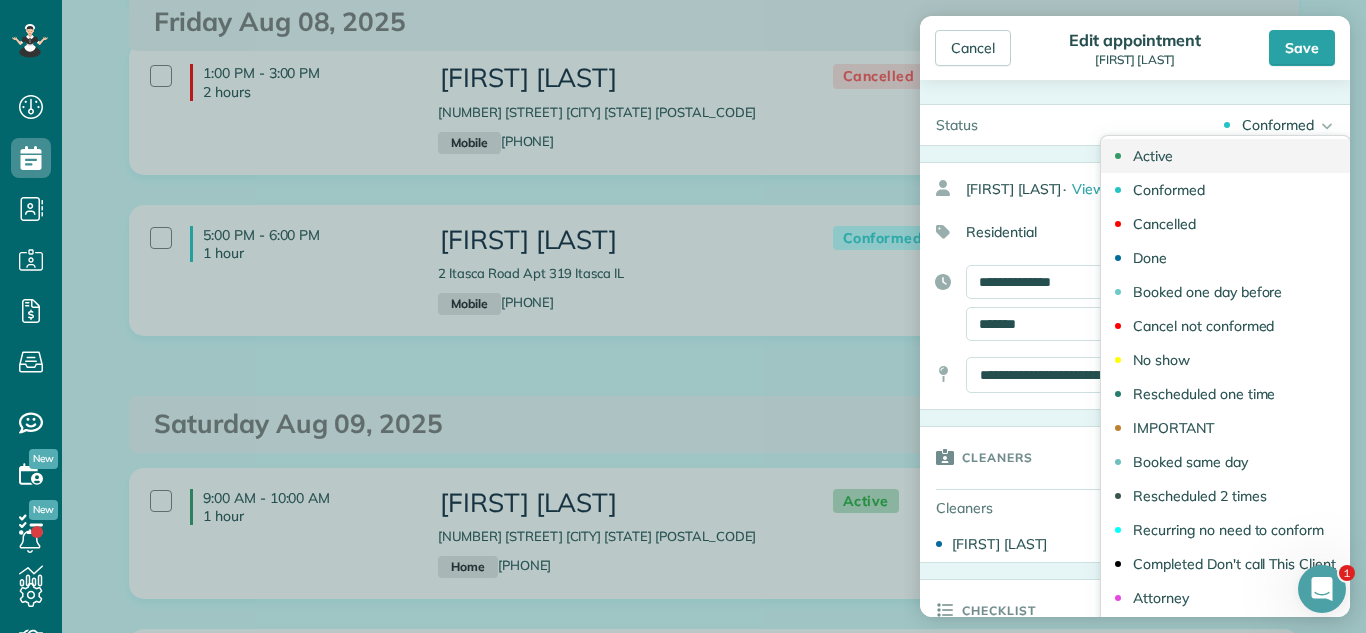 click on "Active" at bounding box center [1225, 156] 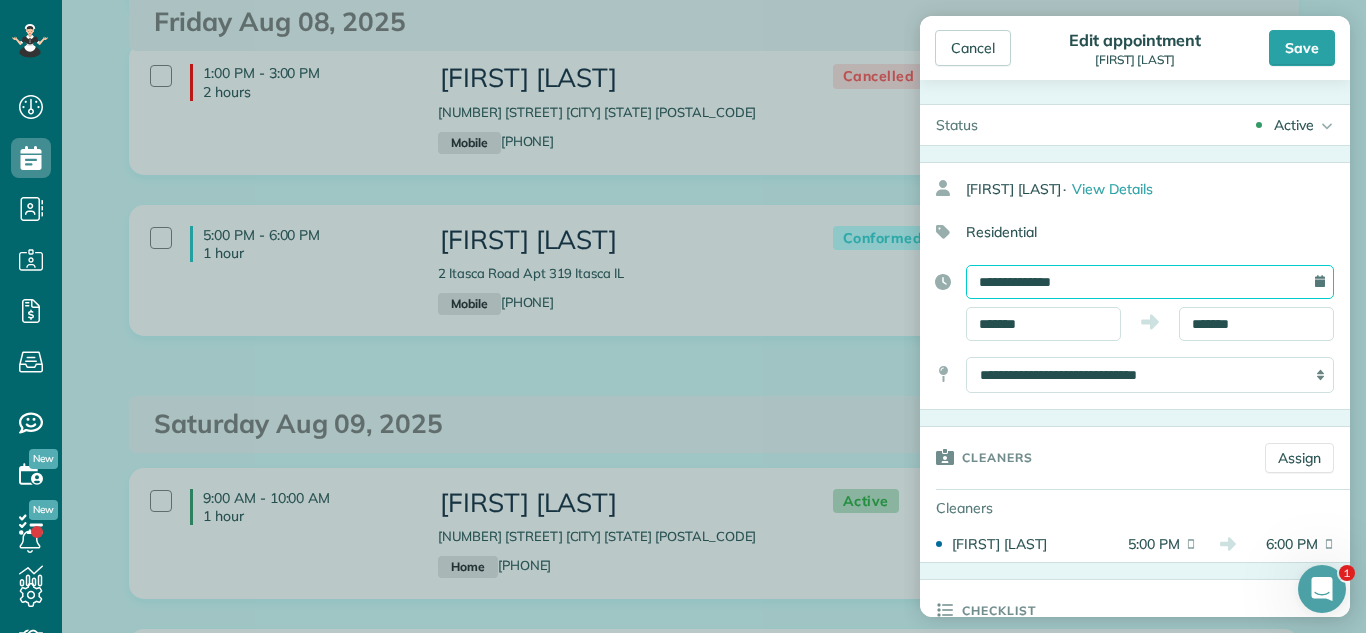 click on "**********" at bounding box center (1150, 282) 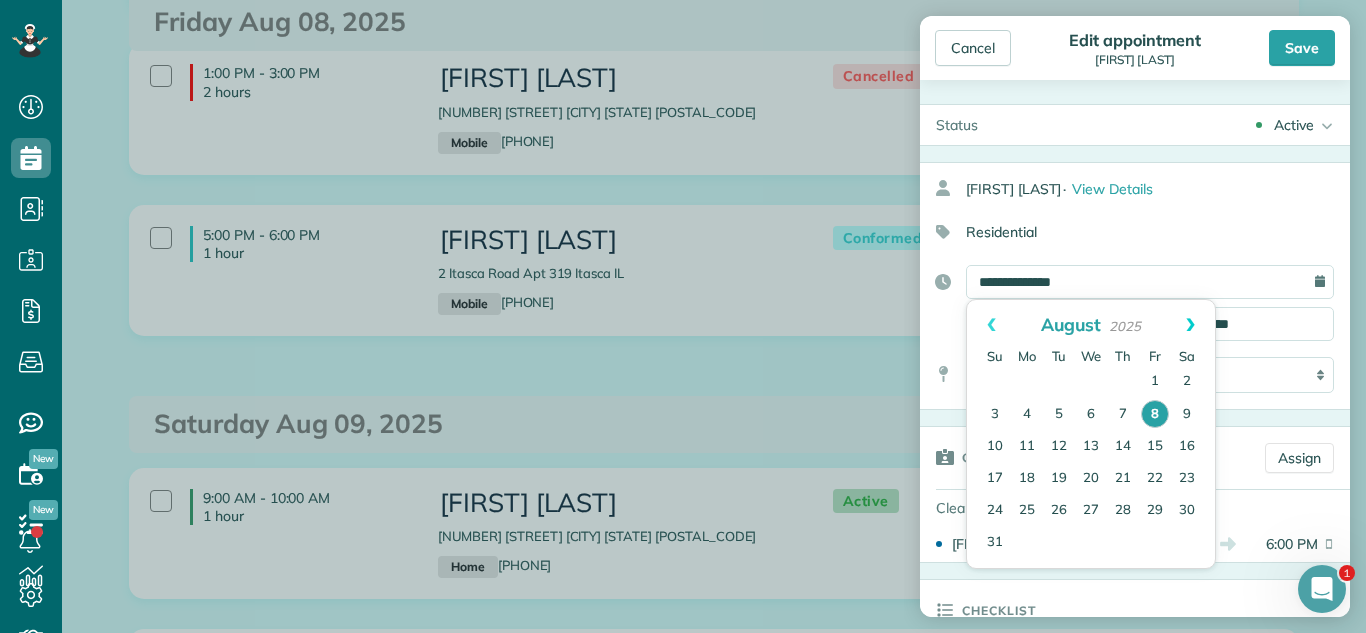 click on "Next" at bounding box center (1190, 325) 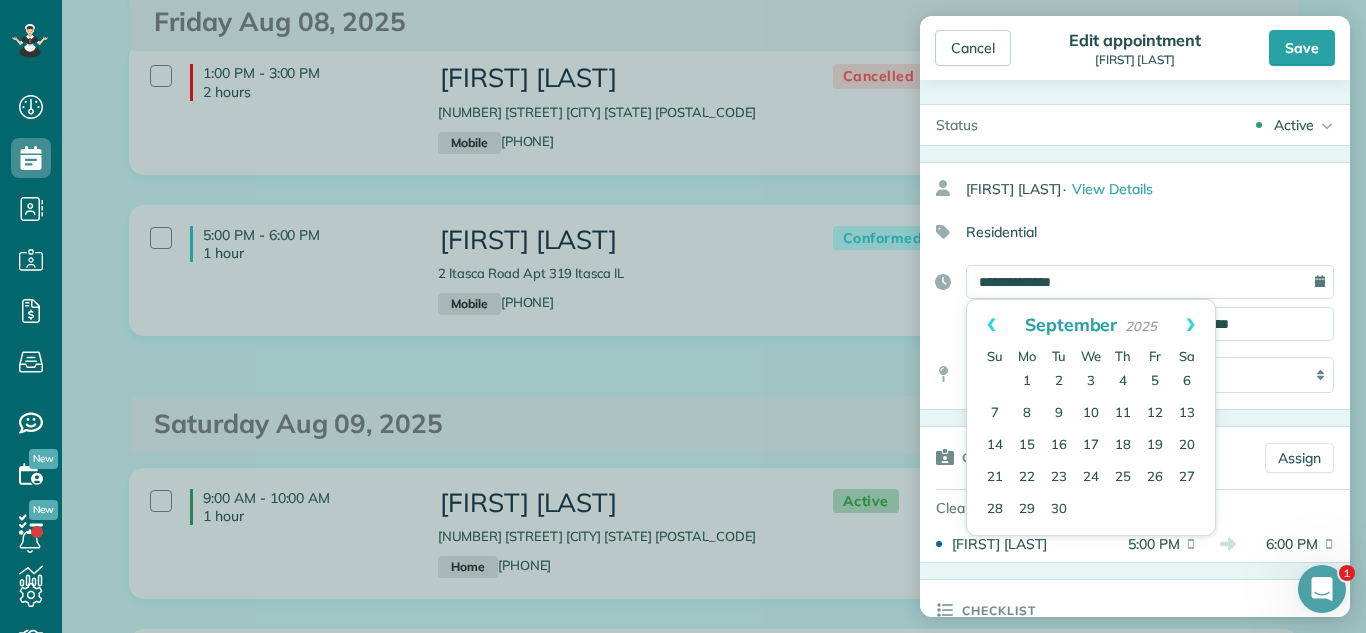 drag, startPoint x: 991, startPoint y: 325, endPoint x: 1022, endPoint y: 341, distance: 34.88553 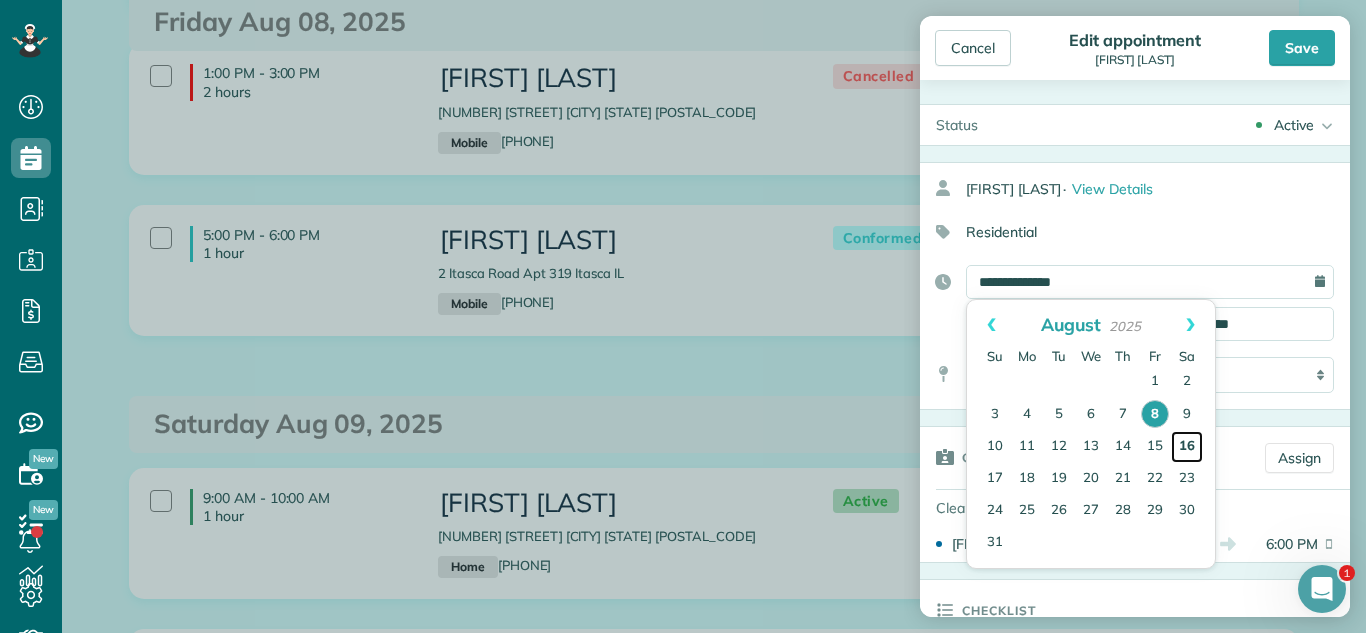 click on "16" at bounding box center (1187, 447) 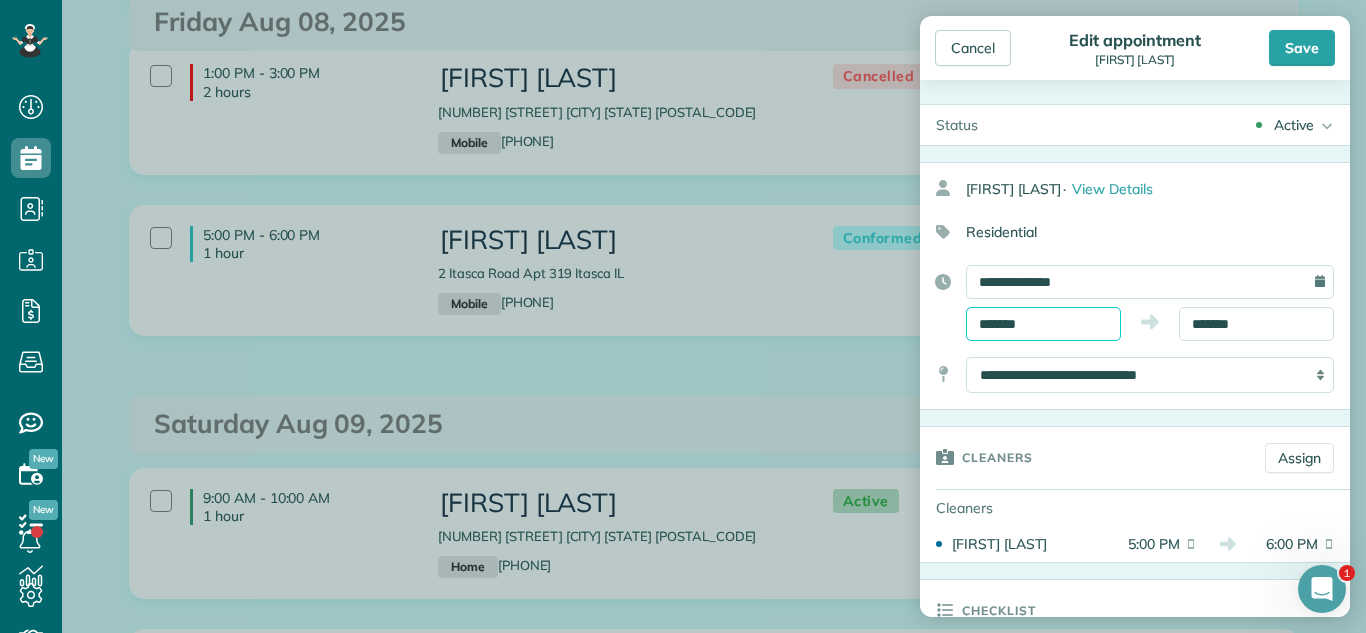 click on "*******" at bounding box center (1043, 324) 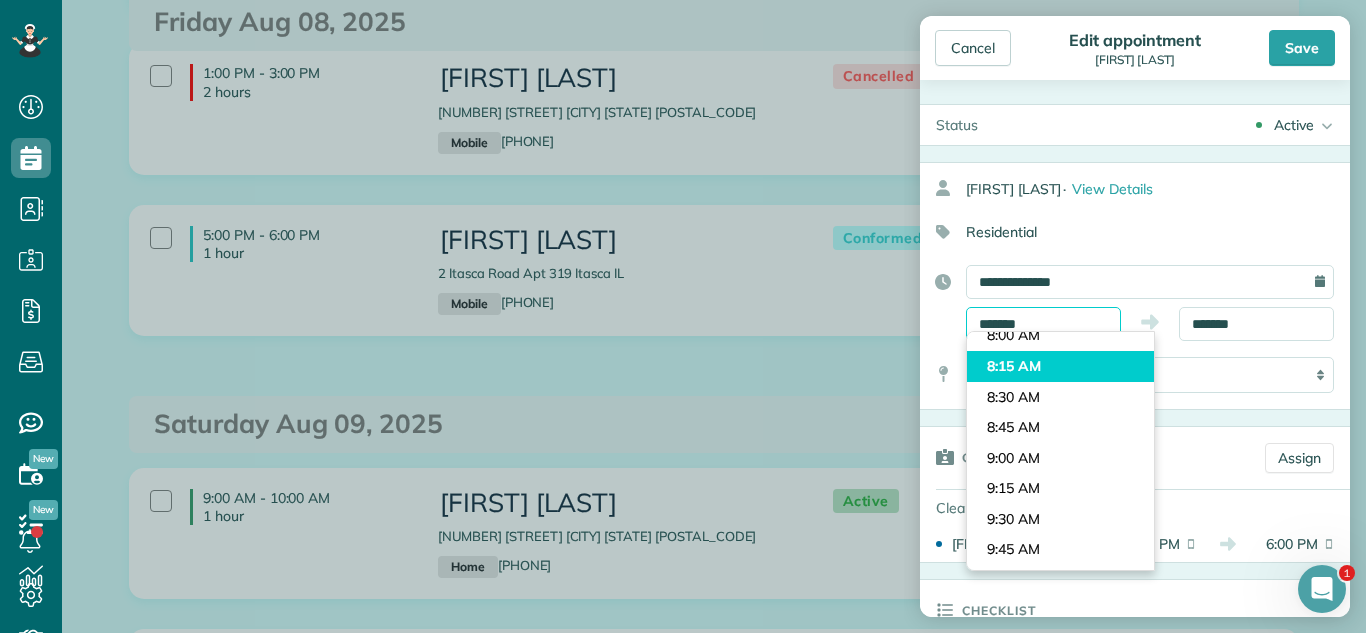 scroll, scrollTop: 955, scrollLeft: 0, axis: vertical 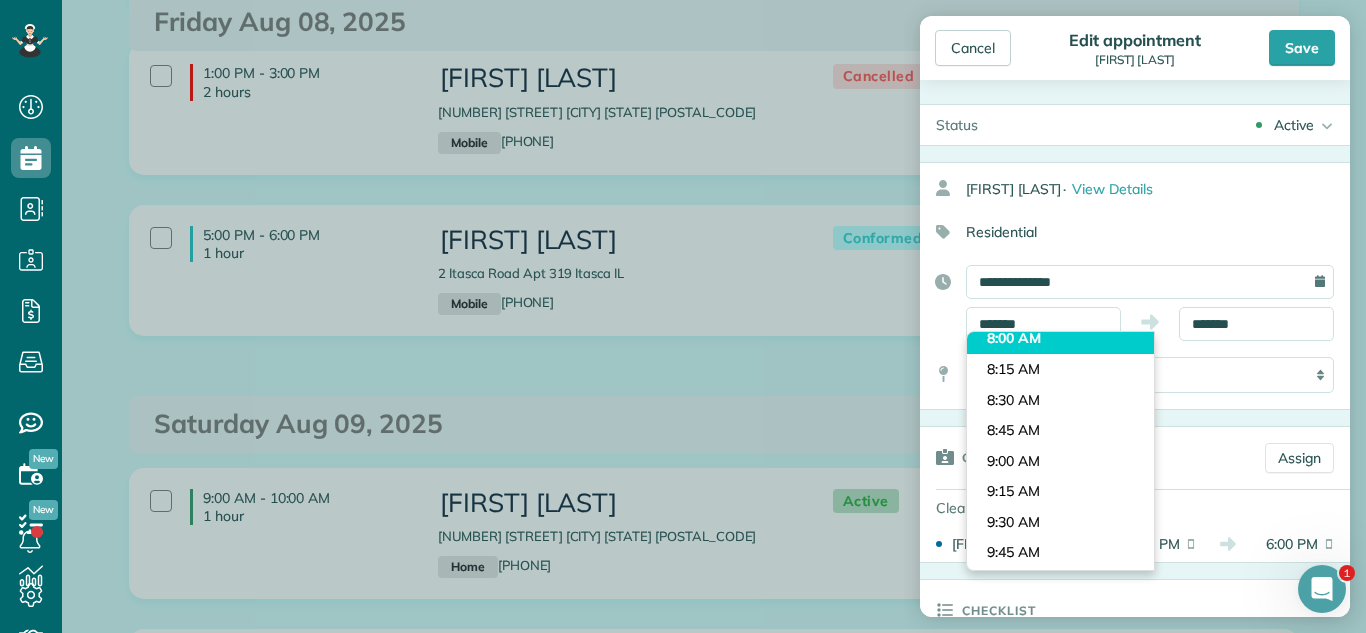 type on "*******" 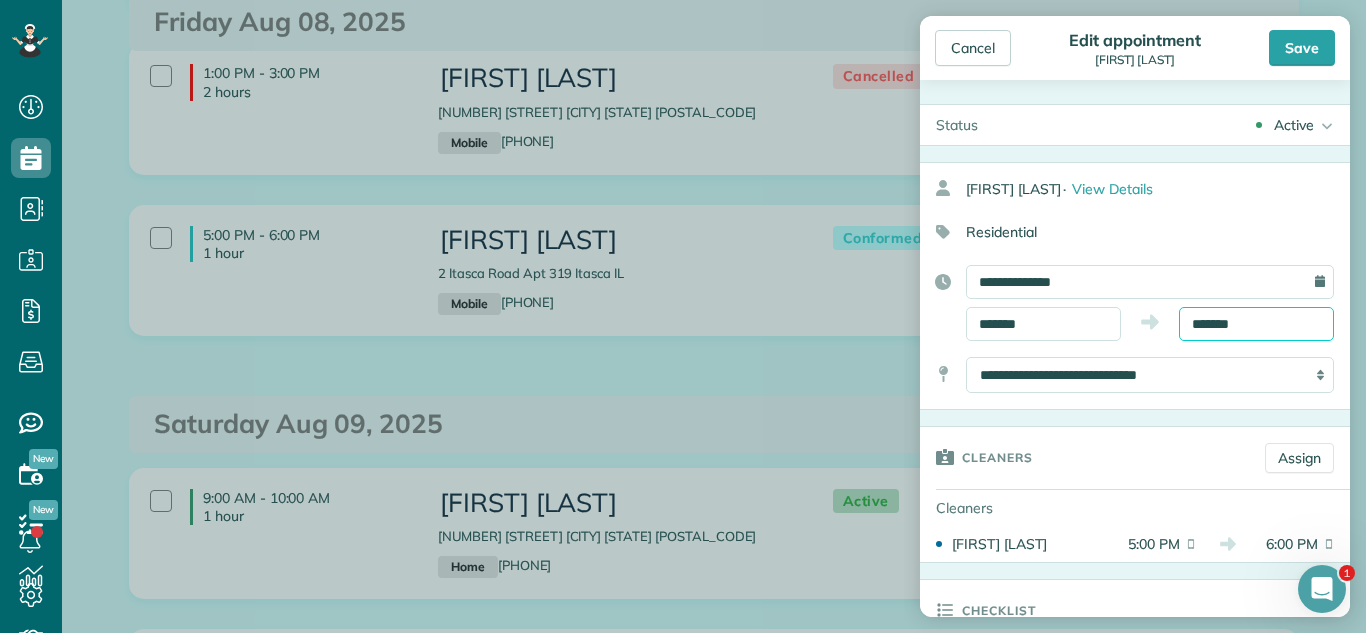 click on "*******" at bounding box center [1256, 324] 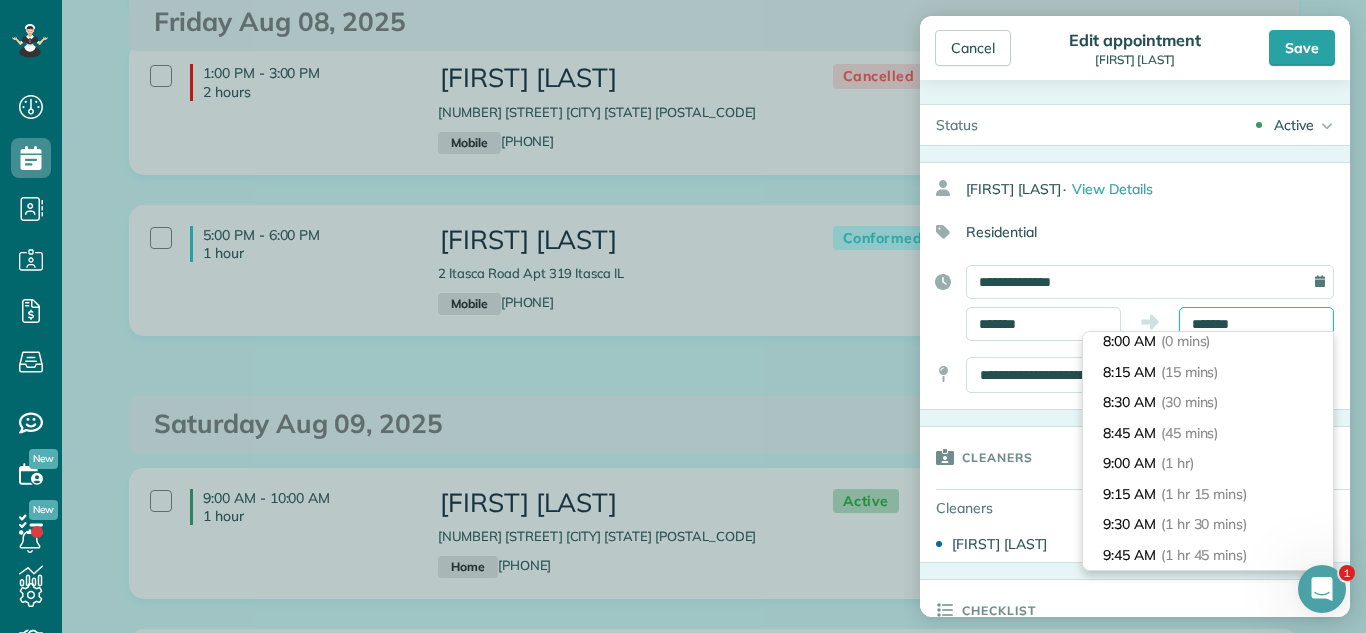 scroll, scrollTop: 0, scrollLeft: 0, axis: both 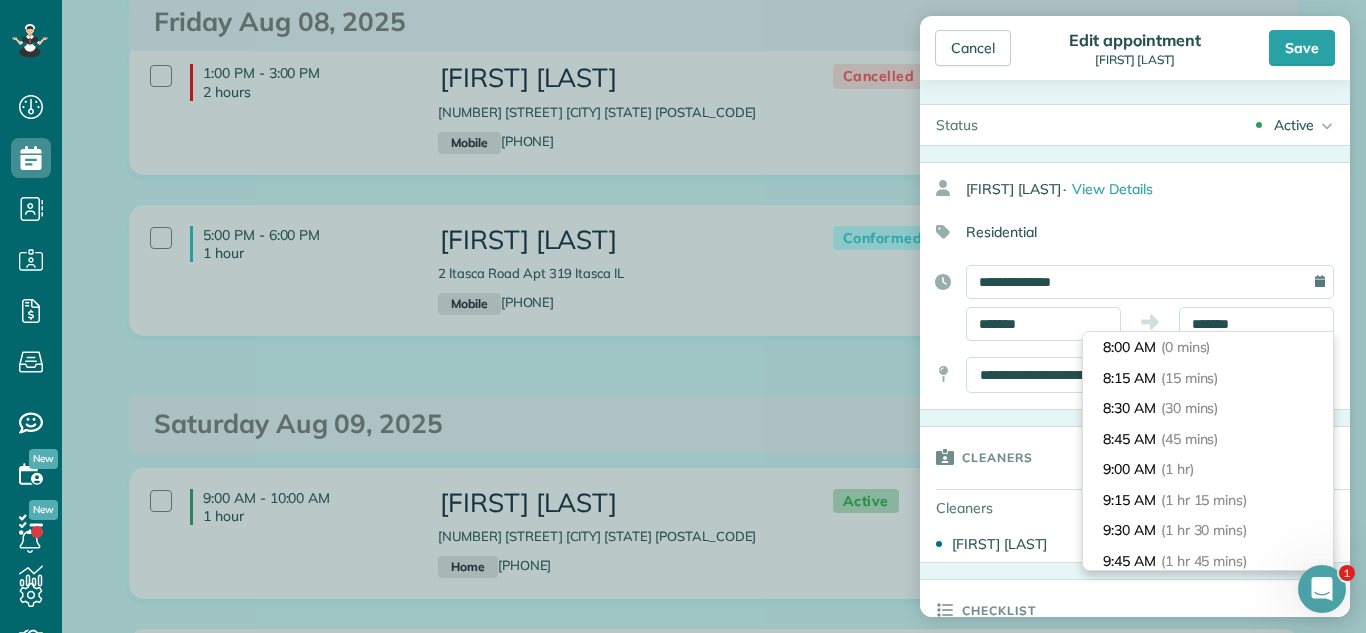 type on "*******" 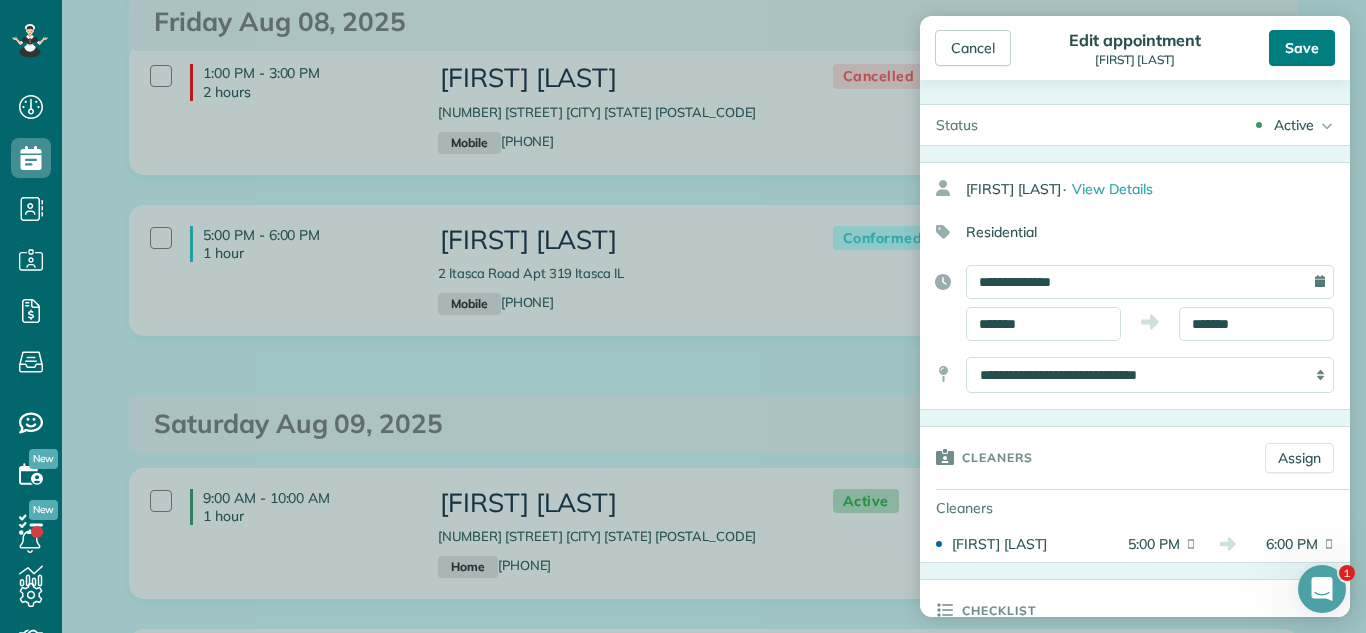 click on "Save" at bounding box center (1302, 48) 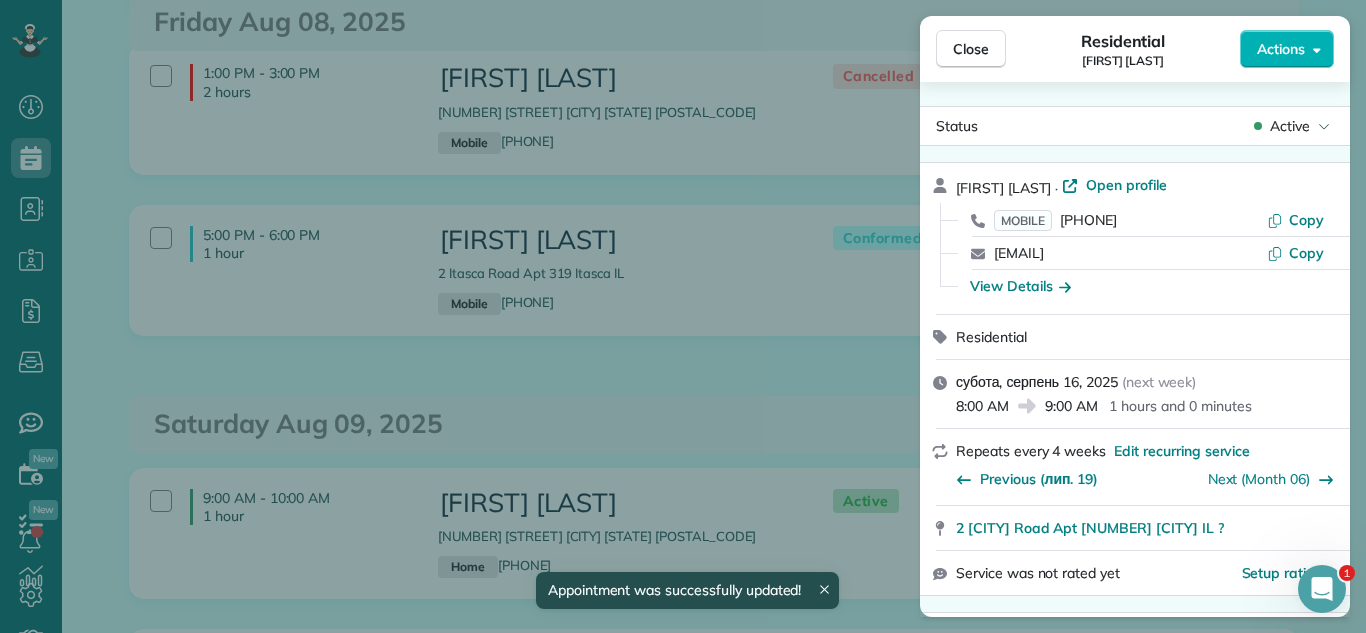 scroll, scrollTop: 678, scrollLeft: 0, axis: vertical 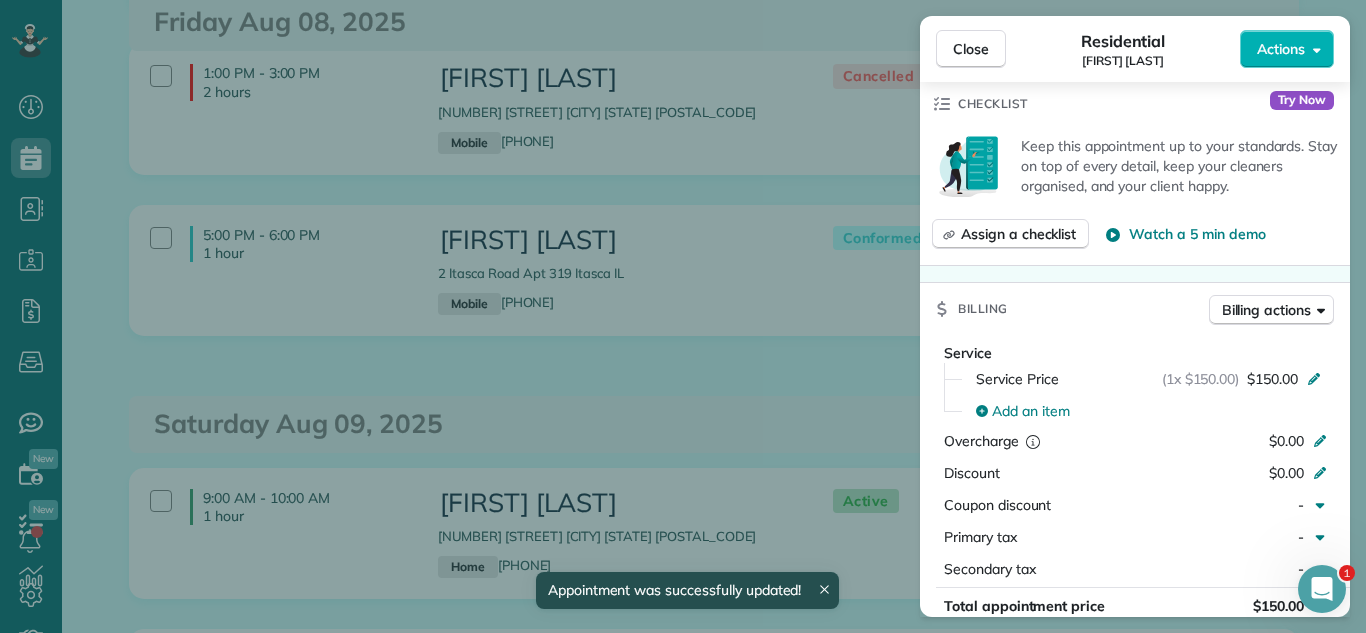 click on "Close Residential Shah Alam Actions Status Active Shah Alam · Open profile MOBILE ([PHONE]) Copy [EMAIL] Copy View Details Residential Saturday, August 16, 2025 ( next week ) 8:00 AM 9:00 AM 1 hours and 0 minutes Repeats every 4 weeks Edit recurring service Previous (Jul 19) Next (Sep 06) 2 Itasca Road Apt 319 Itasca IL ? Service was not rated yet Setup ratings Cleaners Time in and out Assign Invite Cleaners Tetiana Kovalenko 8:00 AM 9:00 AM Checklist Try Now Keep this appointment up to your standards. Stay on top of every detail, keep your cleaners organised, and your client happy. Assign a checklist Watch a 5 min demo Billing Billing actions Service Service Price (1x $150.00) $150.00 Add an item Overcharge $0.00 Discount $0.00 Coupon discount - Primary tax - Secondary tax - Total appointment price $150.00 Tips collected $0.00 Unpaid Mark as paid Total including tip $150.00 Get paid online in no-time! Send an invoice and reward your cleaners with tips Check No No No" at bounding box center [683, 316] 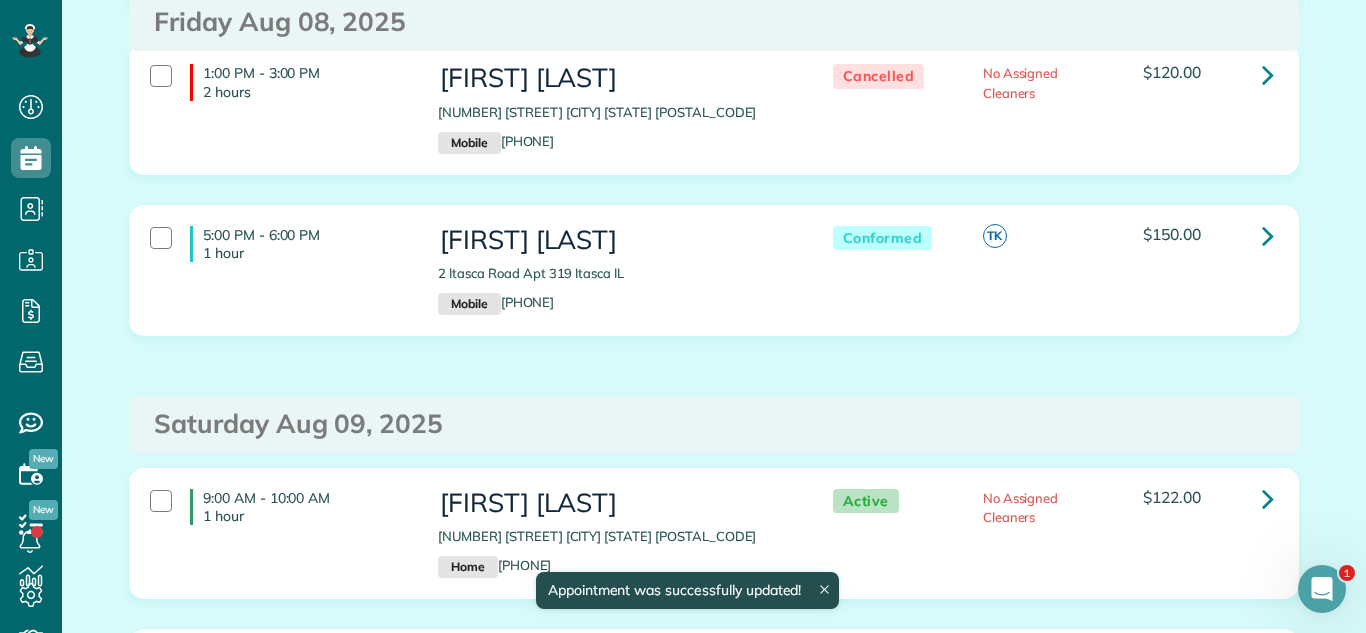 scroll, scrollTop: 0, scrollLeft: 0, axis: both 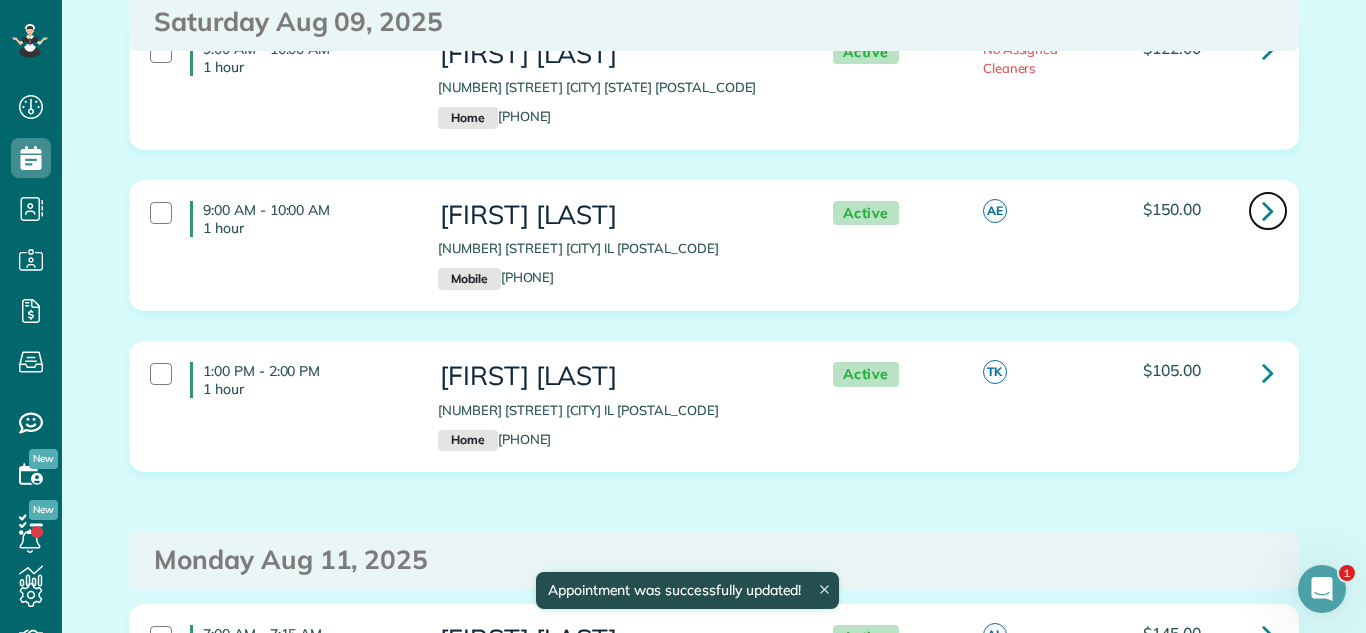 click at bounding box center [1268, 210] 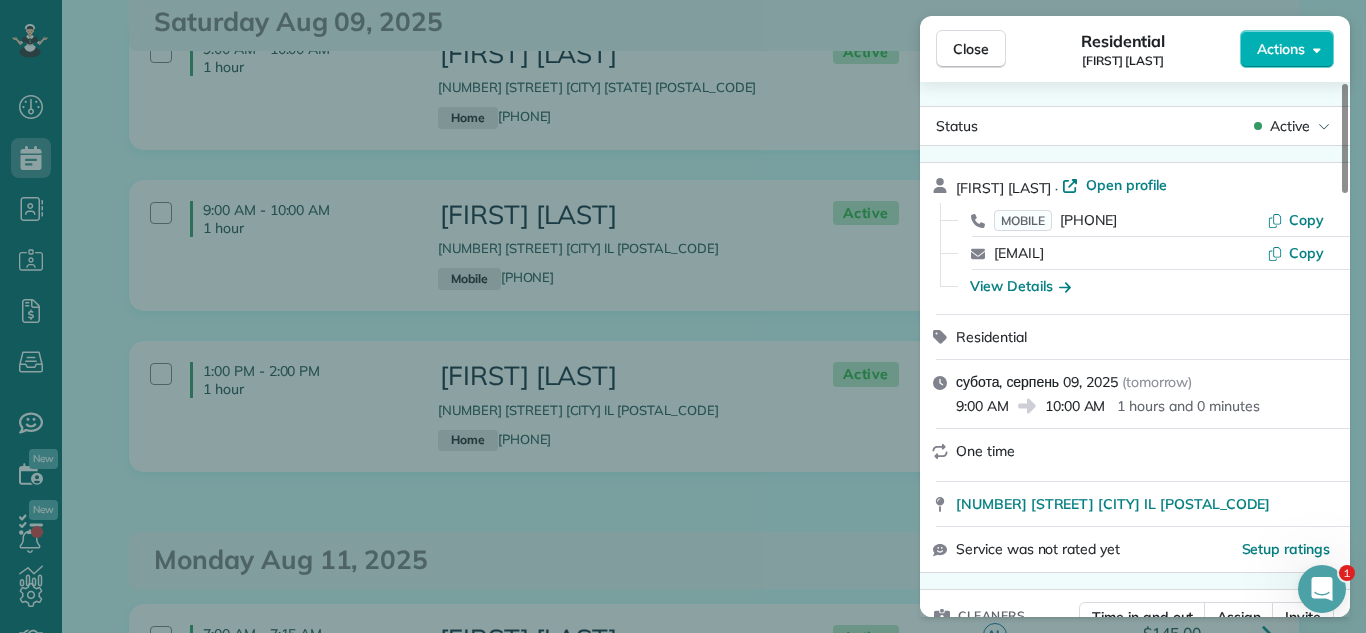 click on "Status Active" at bounding box center [1135, 126] 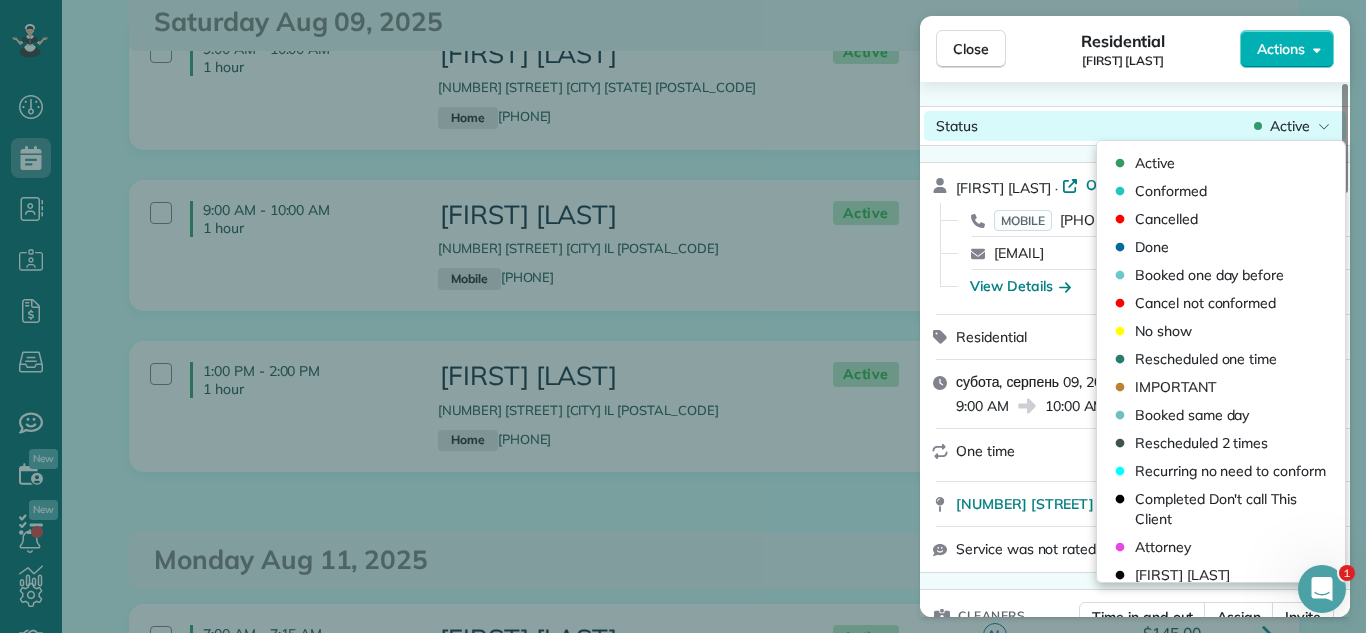 drag, startPoint x: 1184, startPoint y: 194, endPoint x: 1024, endPoint y: 122, distance: 175.4537 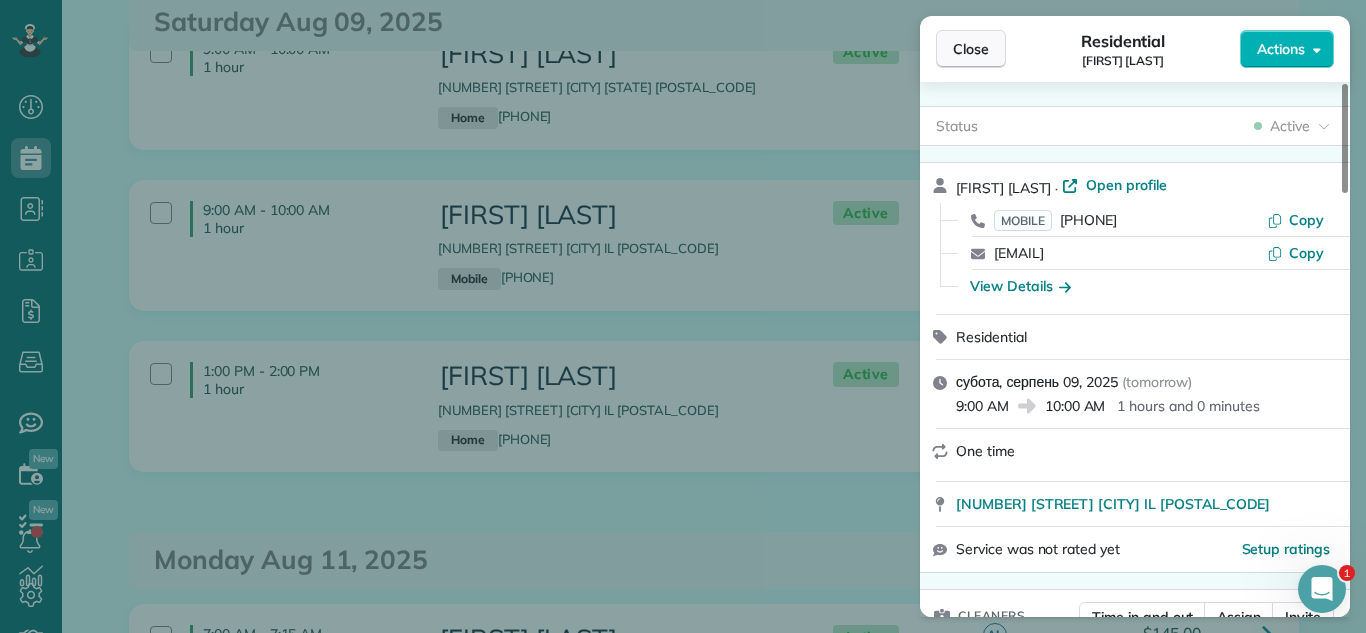 click on "Close" at bounding box center (971, 49) 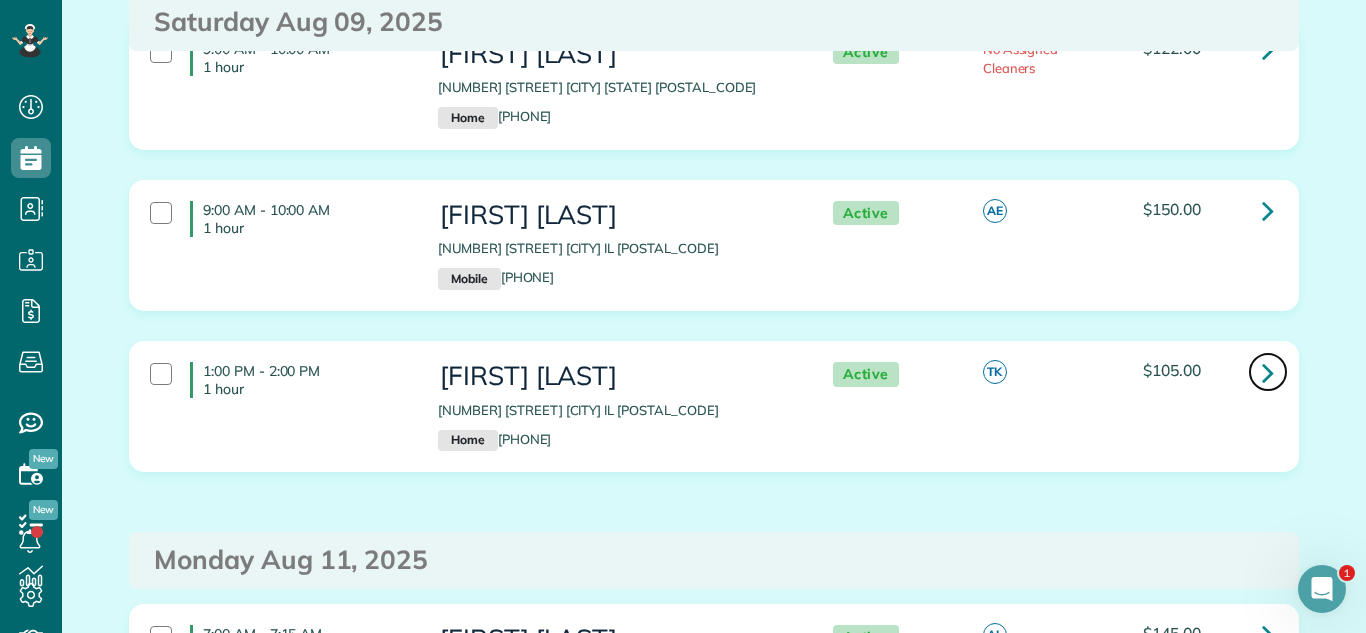 click at bounding box center (1268, 372) 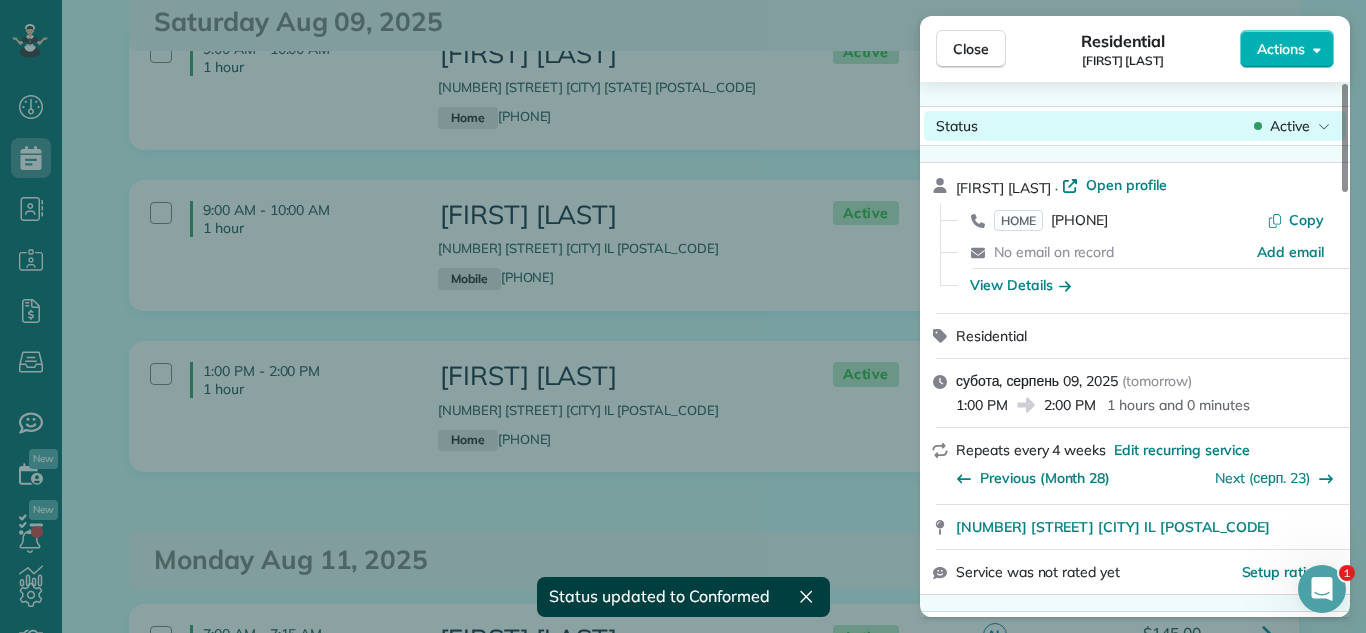 click on "Active" at bounding box center [1290, 126] 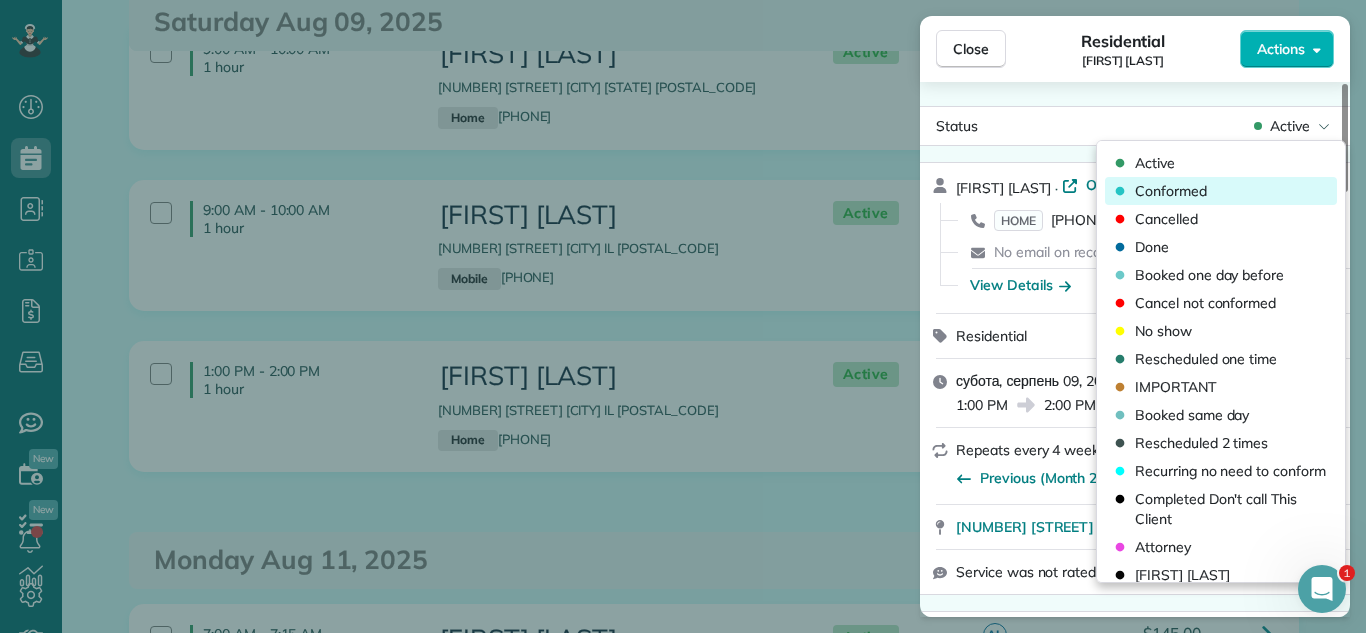 click on "Conformed" at bounding box center [1171, 191] 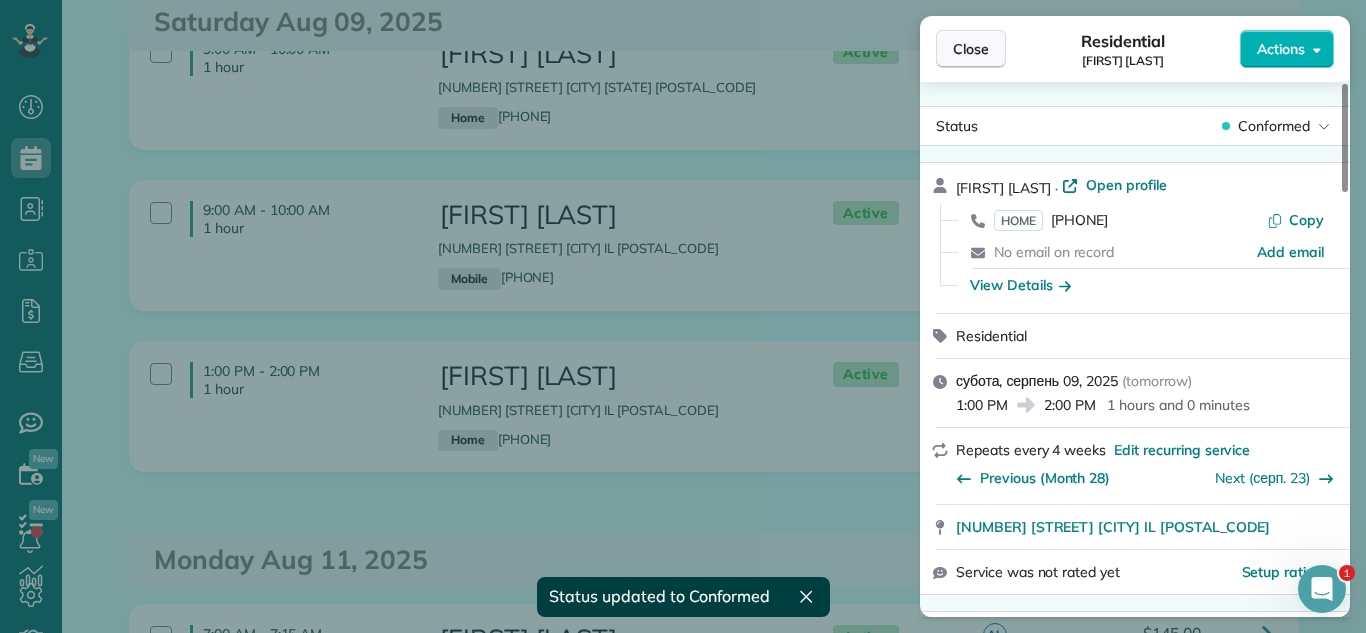 click on "Close" at bounding box center [971, 49] 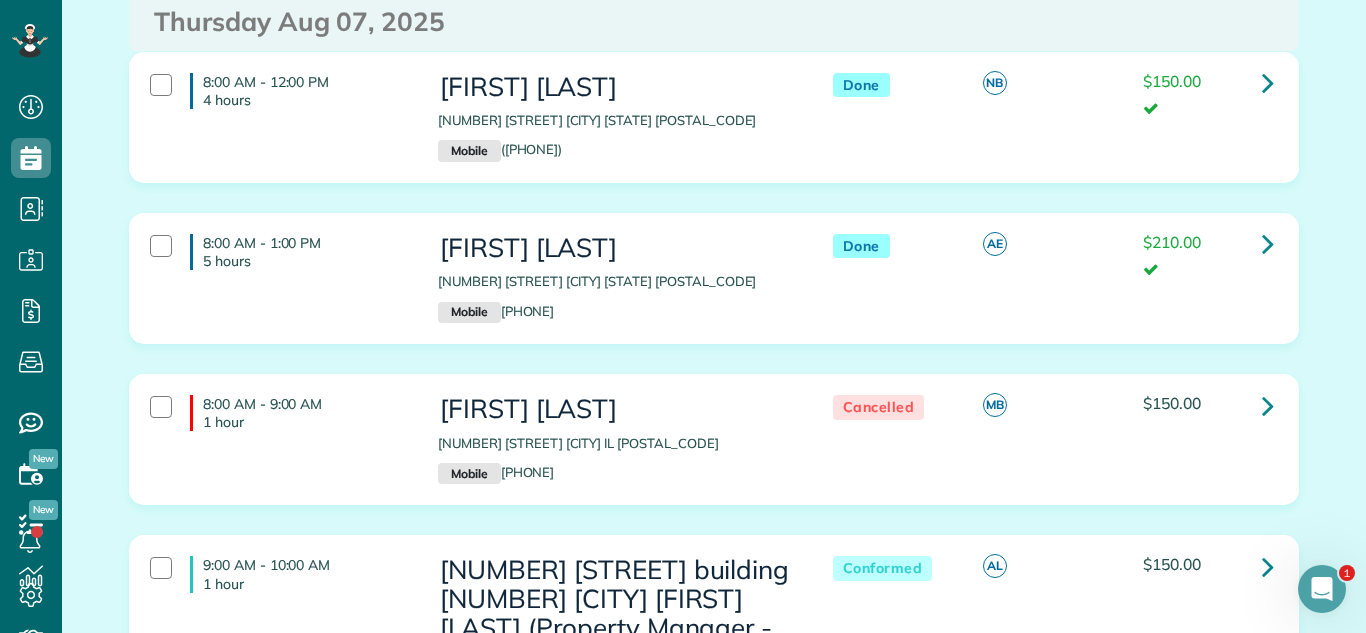 scroll, scrollTop: 0, scrollLeft: 0, axis: both 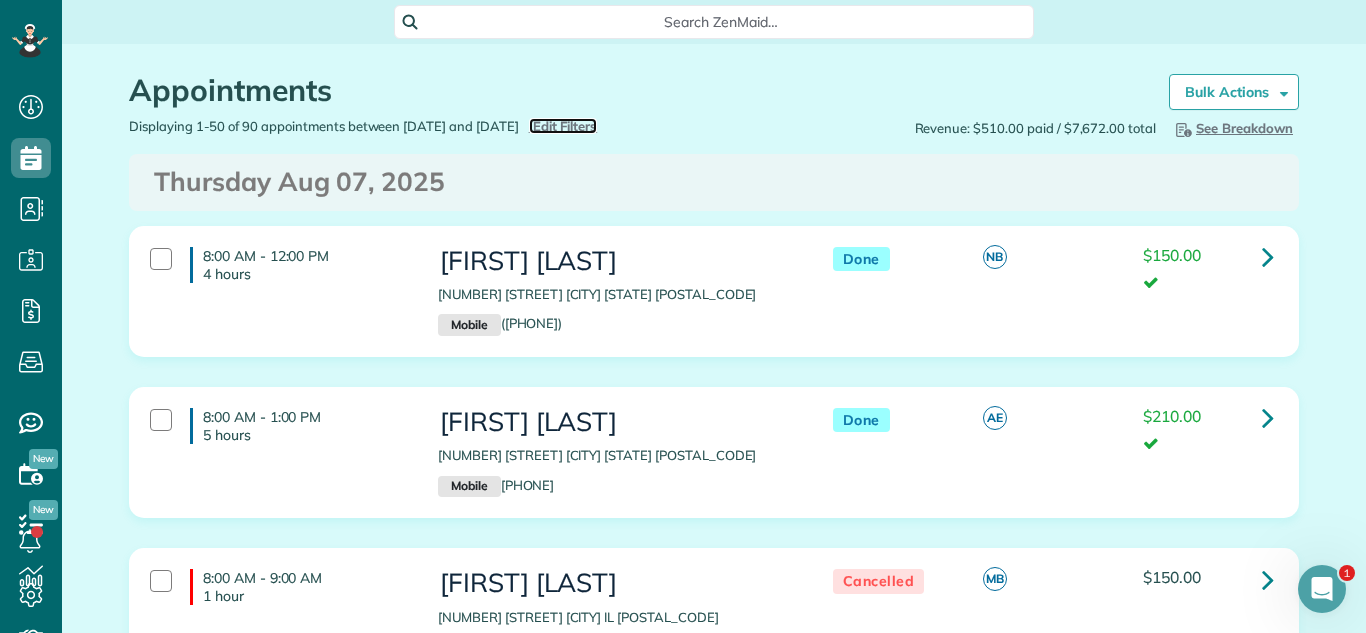 click on "Edit Filters" at bounding box center [565, 126] 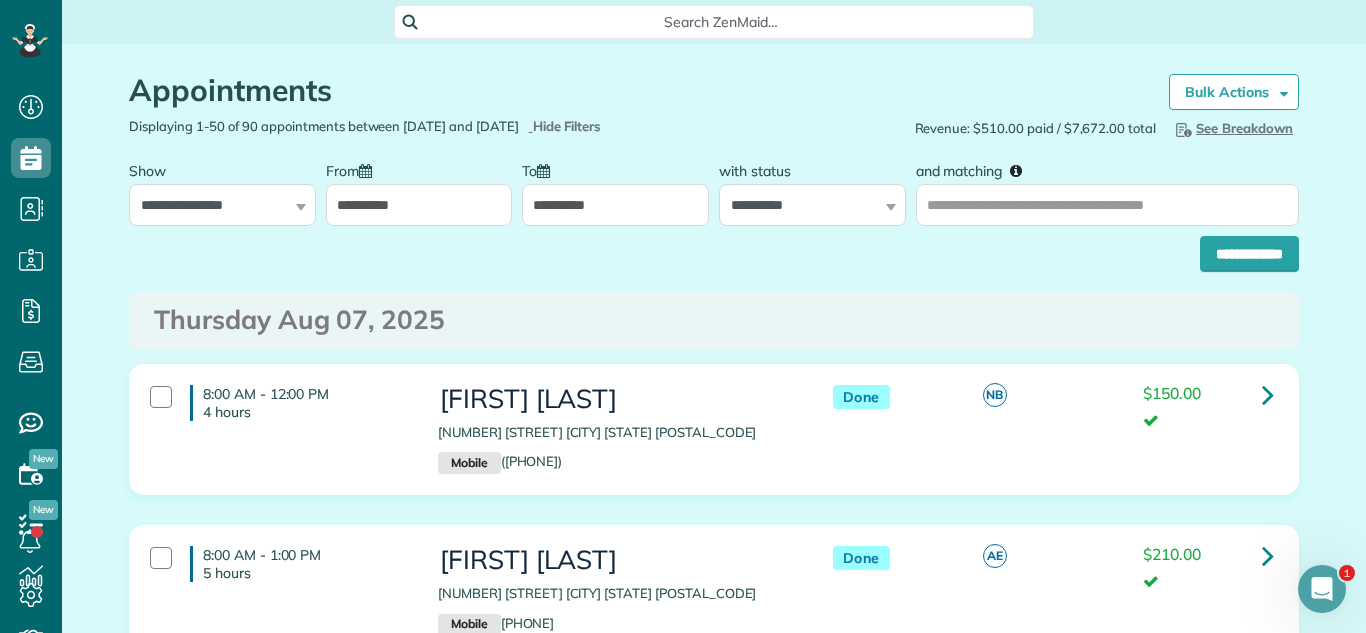 click on "**********" at bounding box center (419, 205) 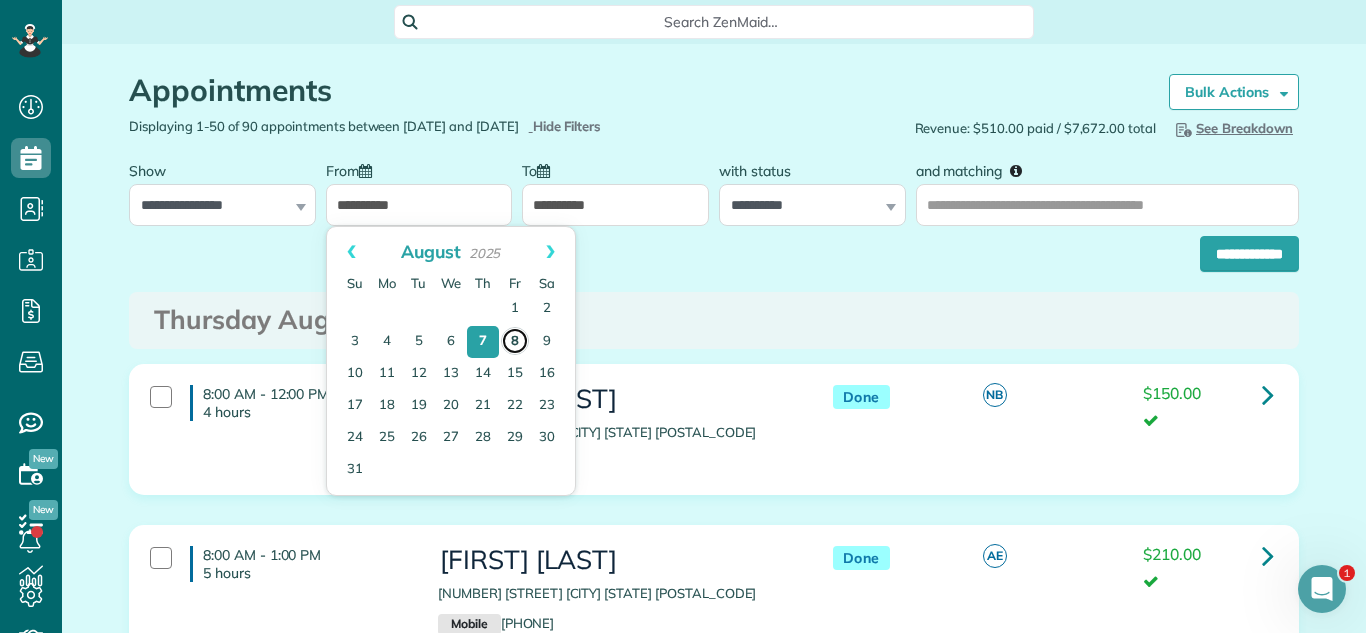 click on "8" at bounding box center (515, 341) 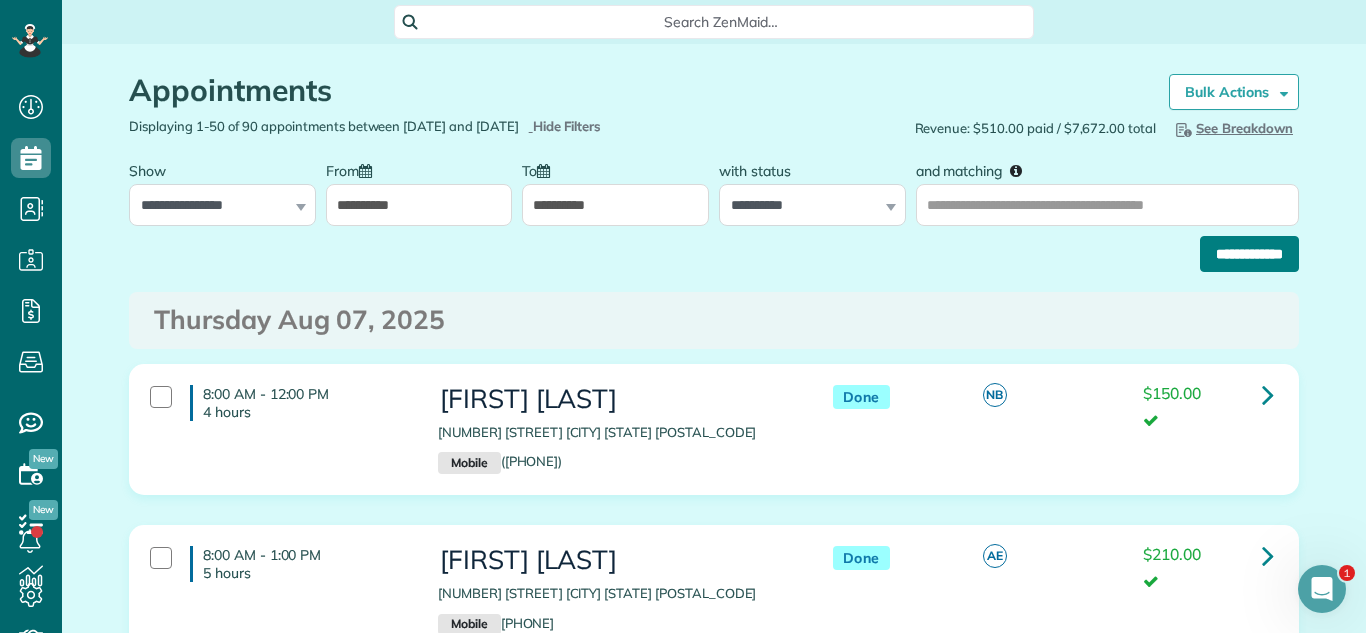 click on "**********" at bounding box center [1249, 254] 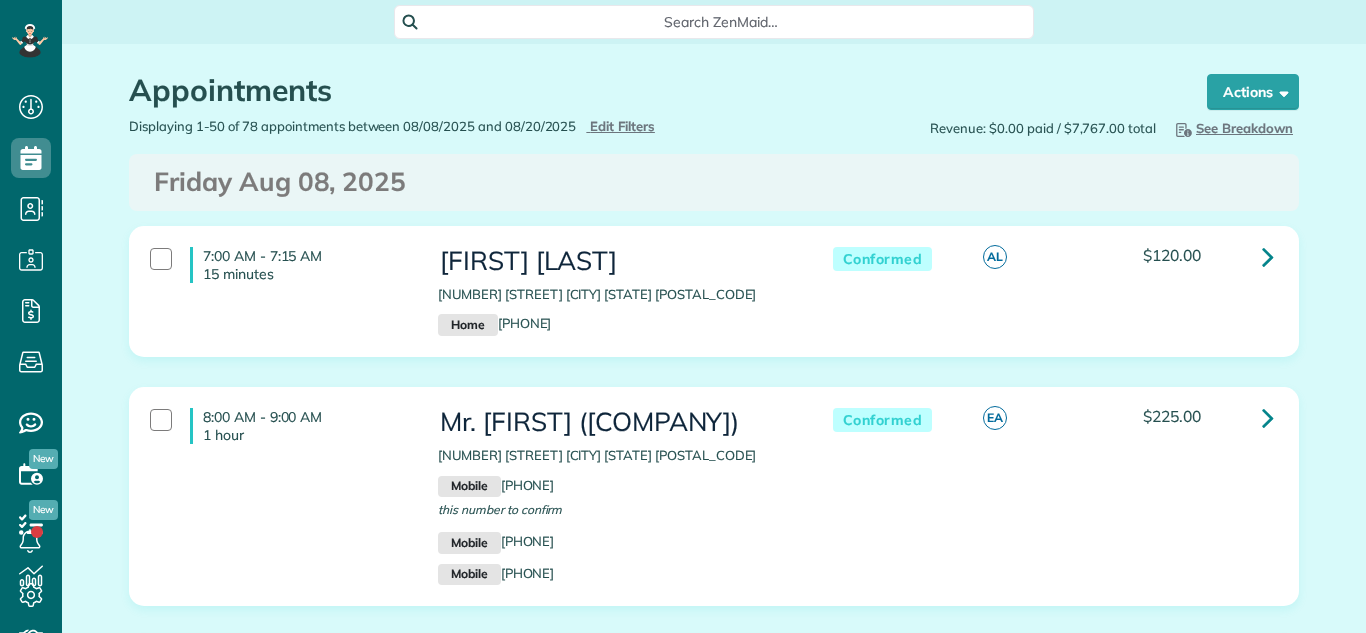 scroll, scrollTop: 0, scrollLeft: 0, axis: both 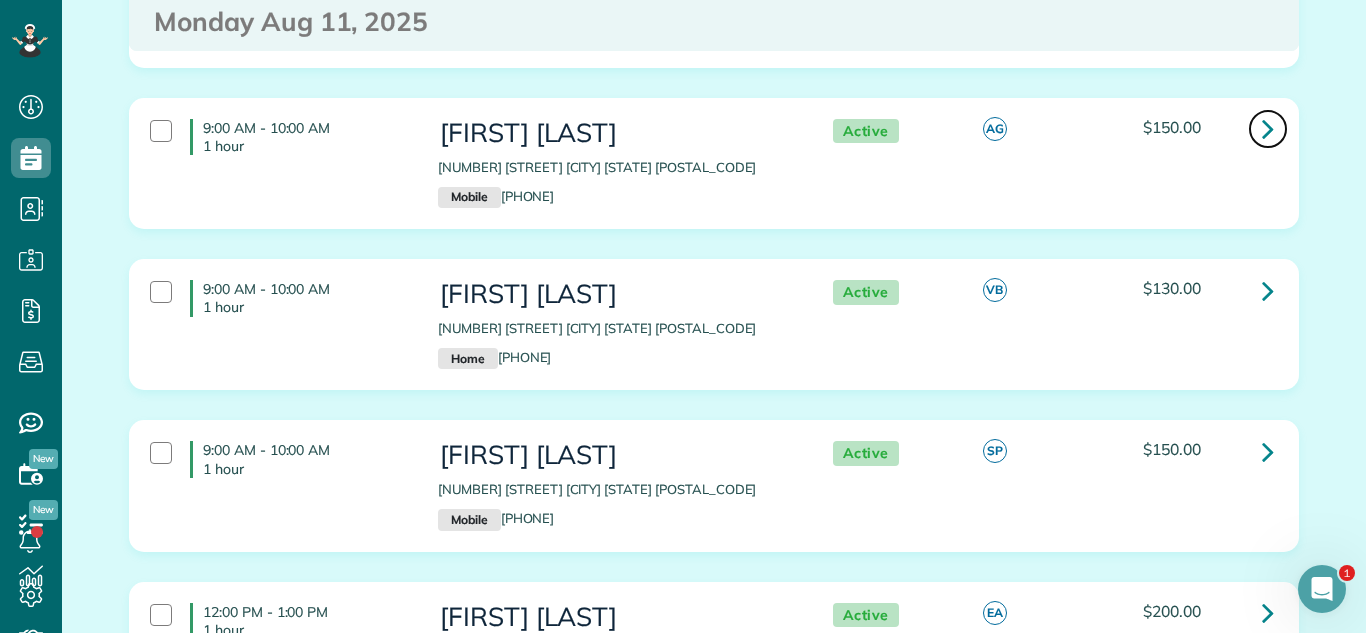 click at bounding box center (1268, 128) 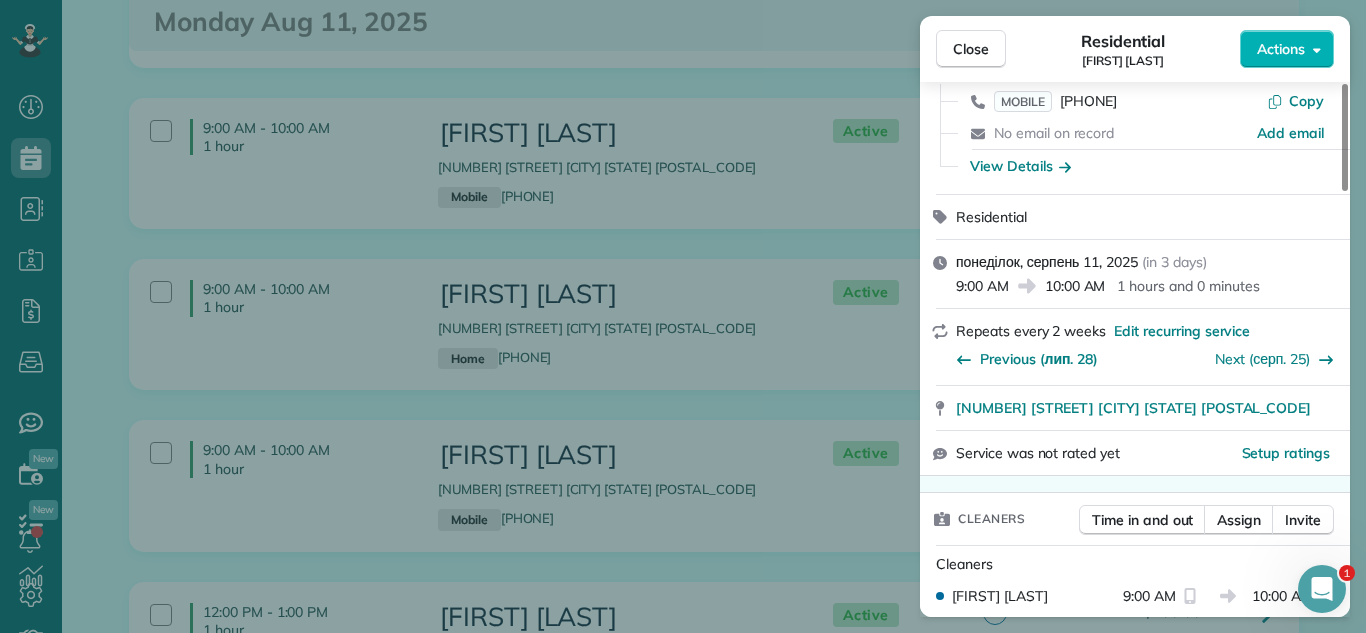 scroll, scrollTop: 120, scrollLeft: 0, axis: vertical 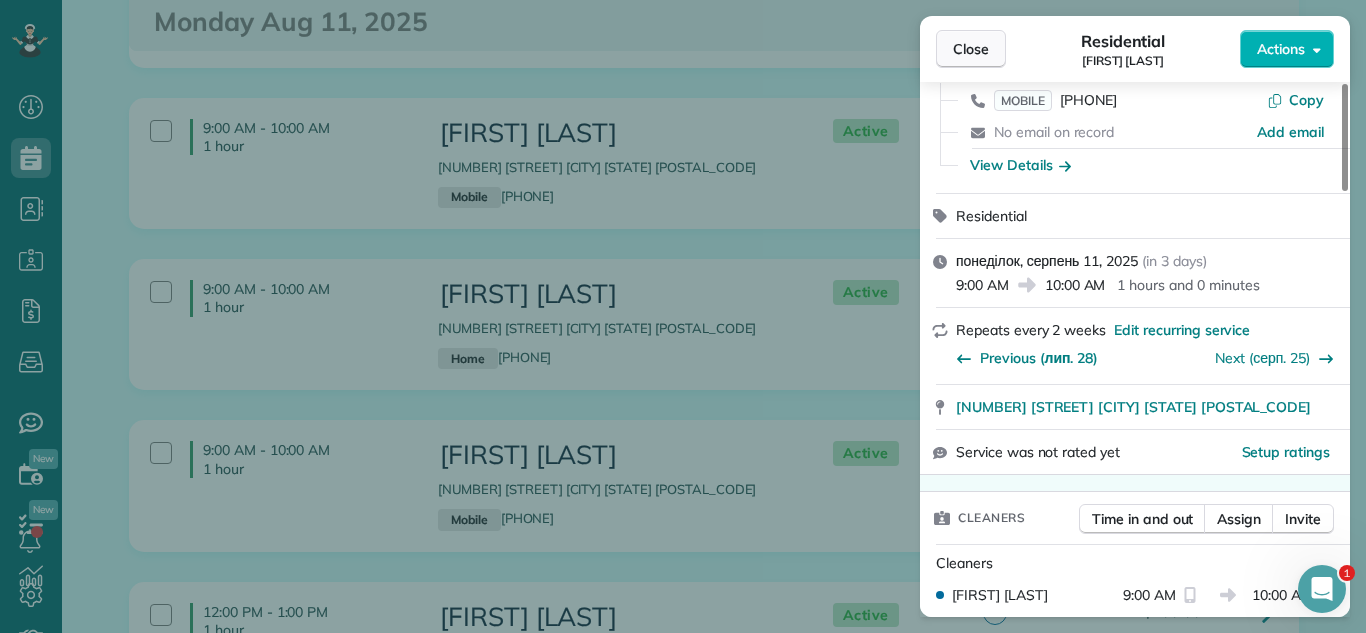 click on "Close" at bounding box center [971, 49] 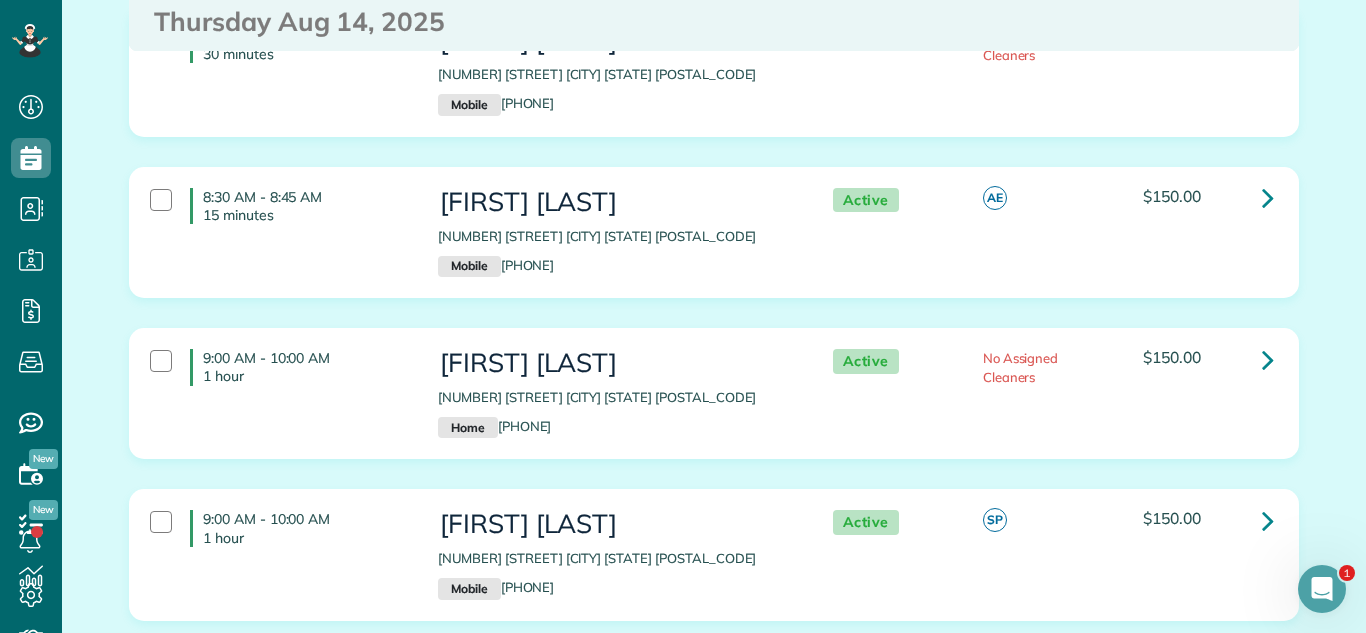 scroll, scrollTop: 6234, scrollLeft: 0, axis: vertical 